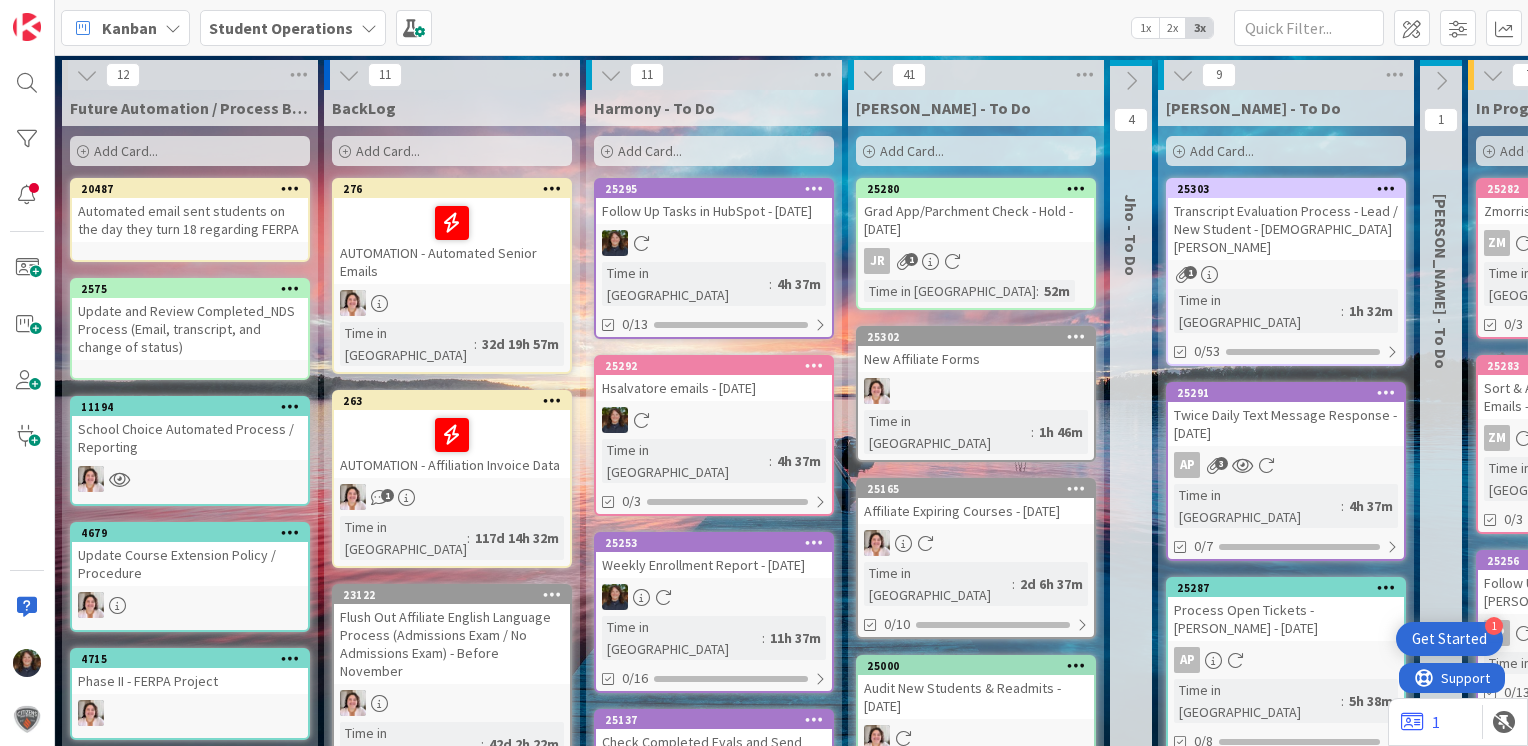 scroll, scrollTop: 0, scrollLeft: 0, axis: both 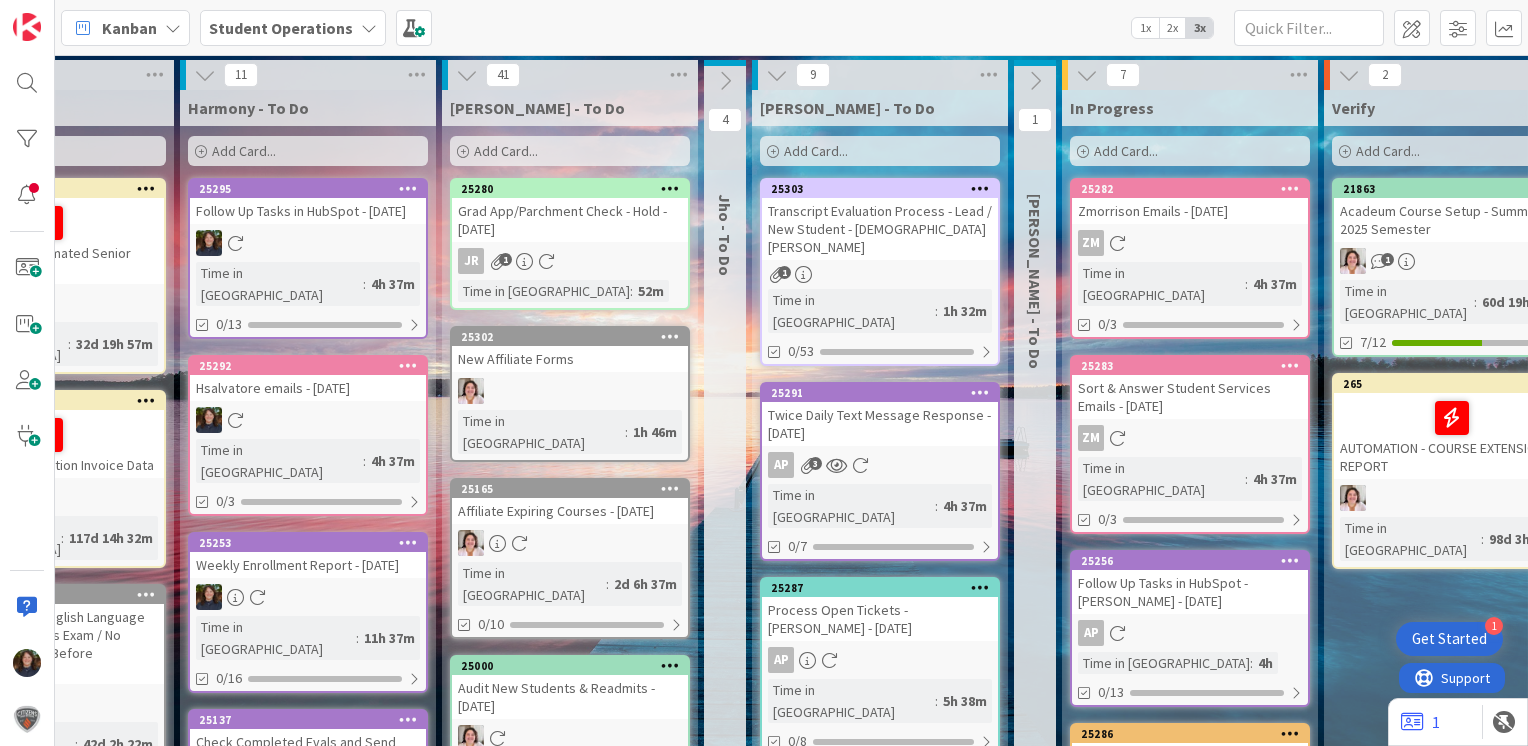 click on "Add Card..." at bounding box center [1190, 151] 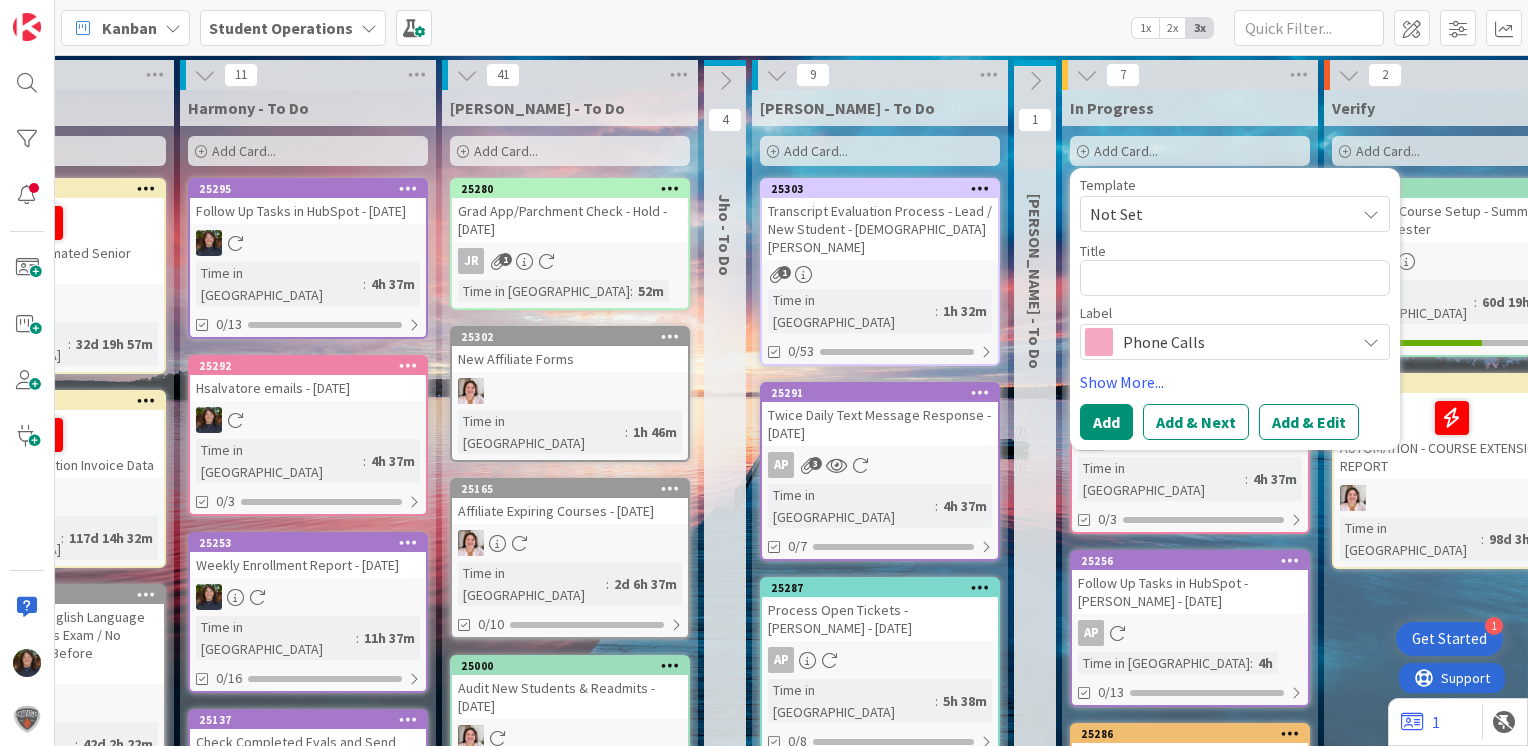 type on "x" 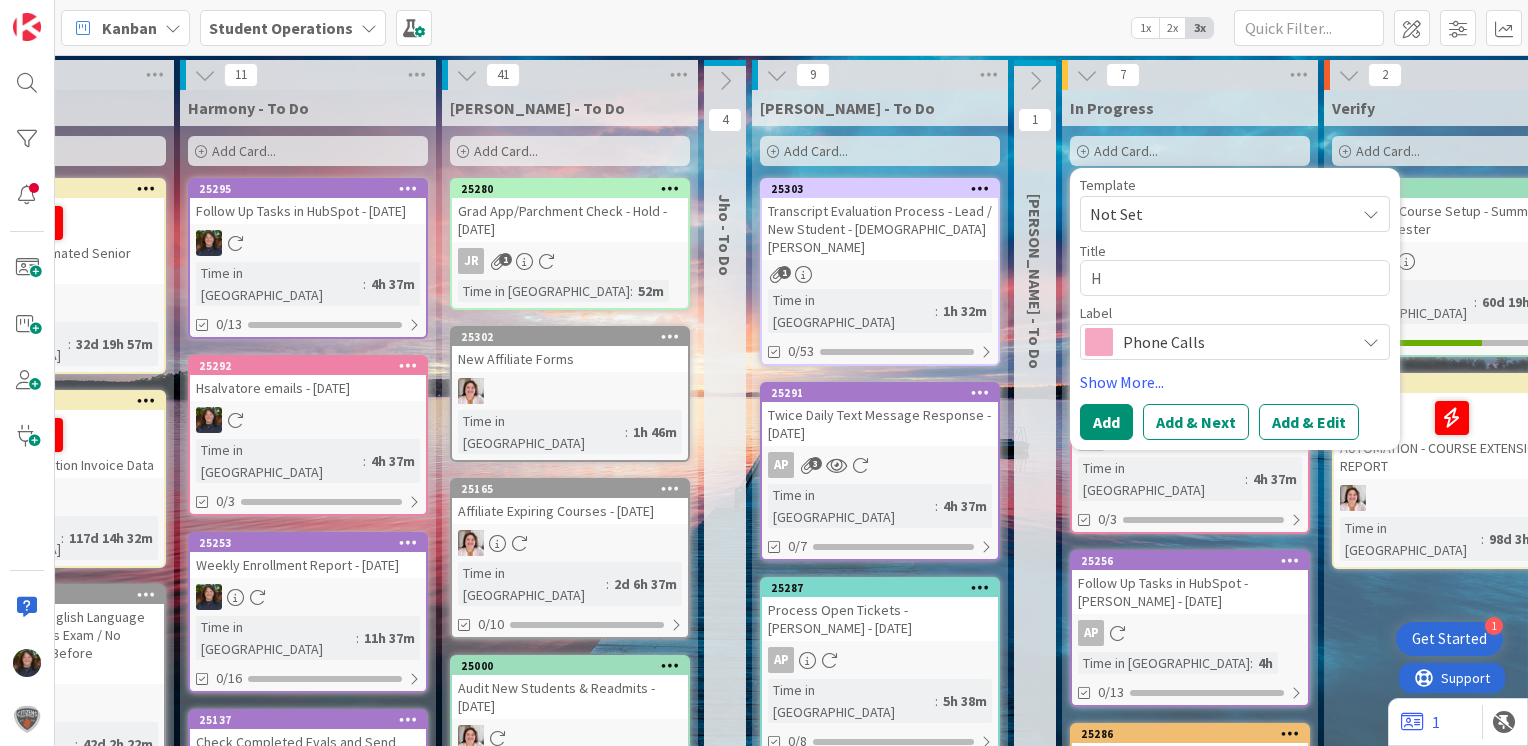 type on "x" 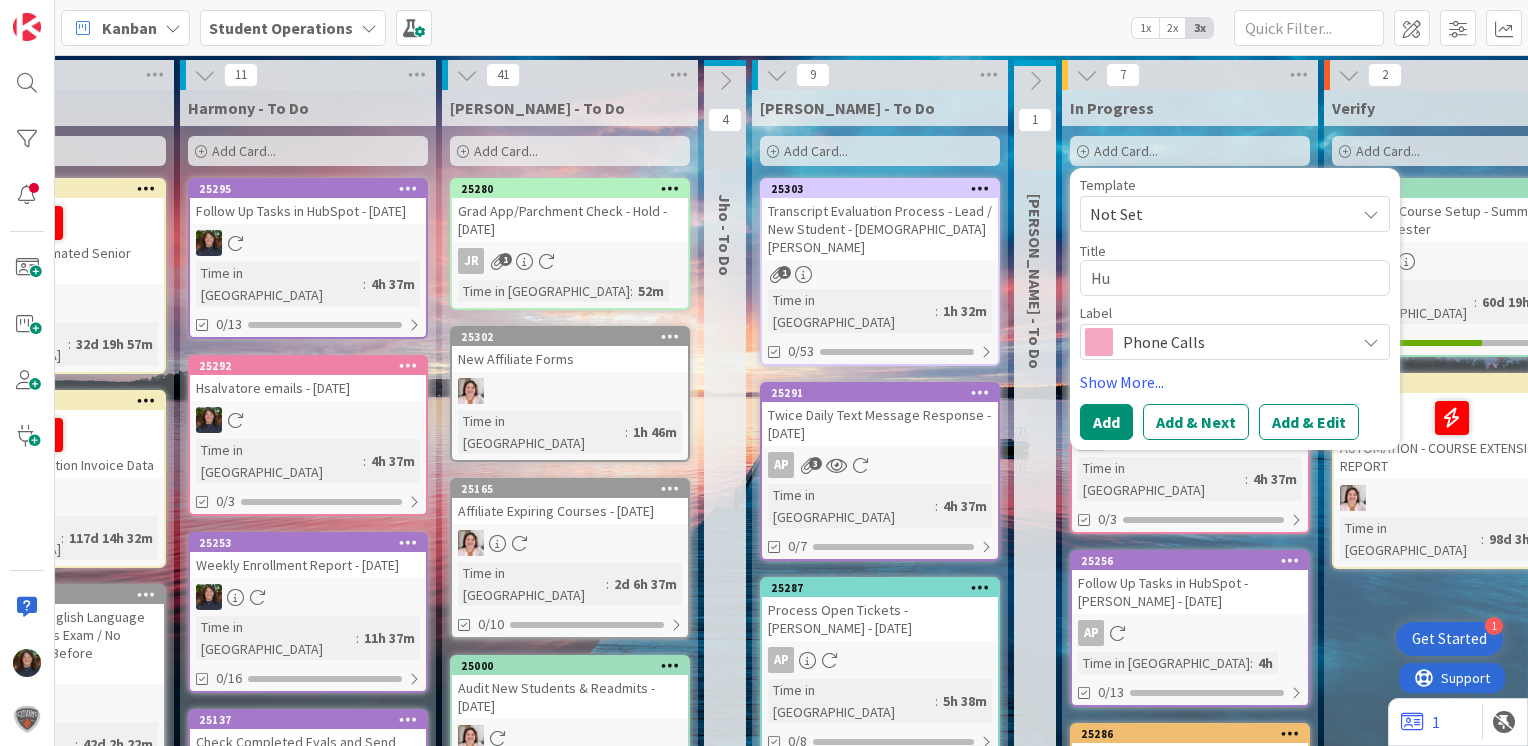 type on "x" 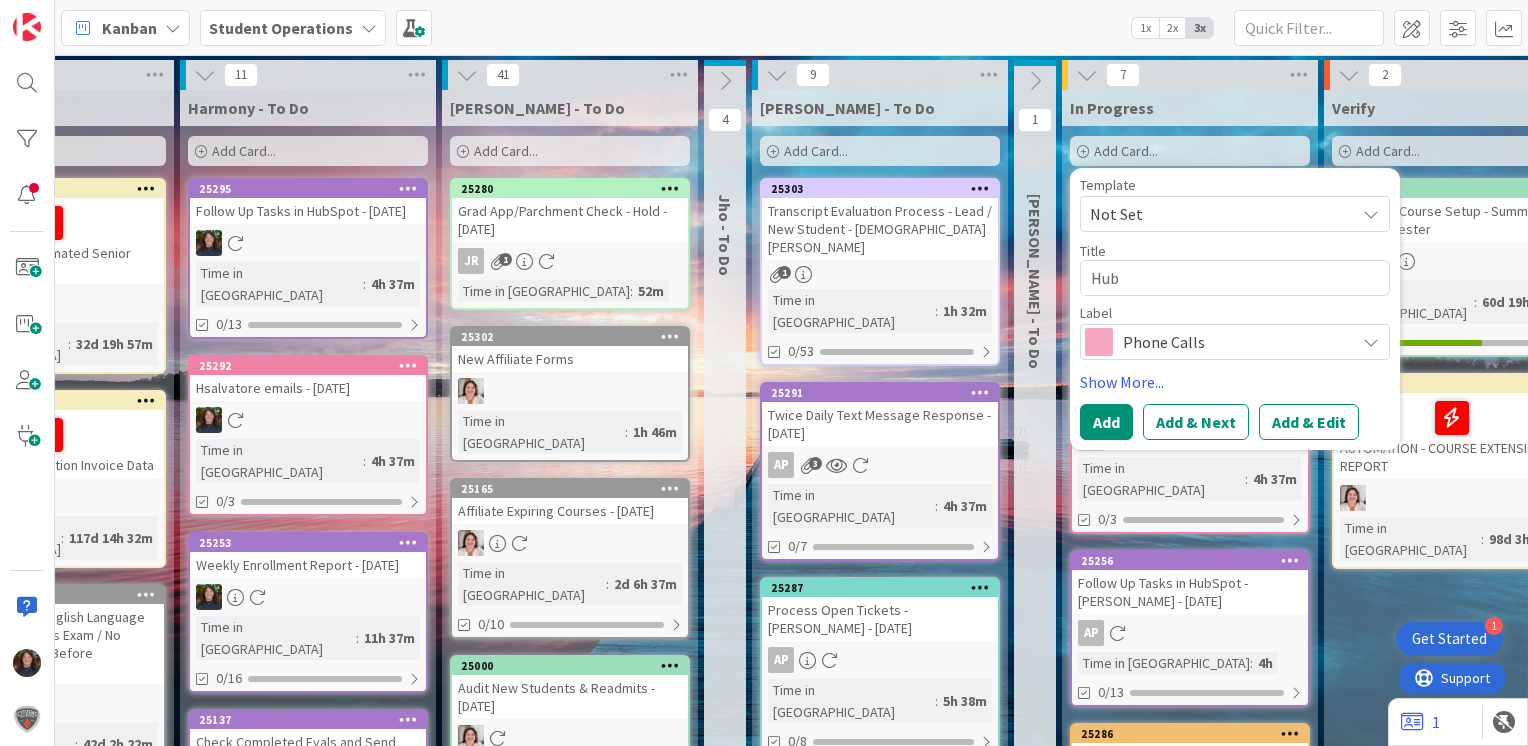 type on "x" 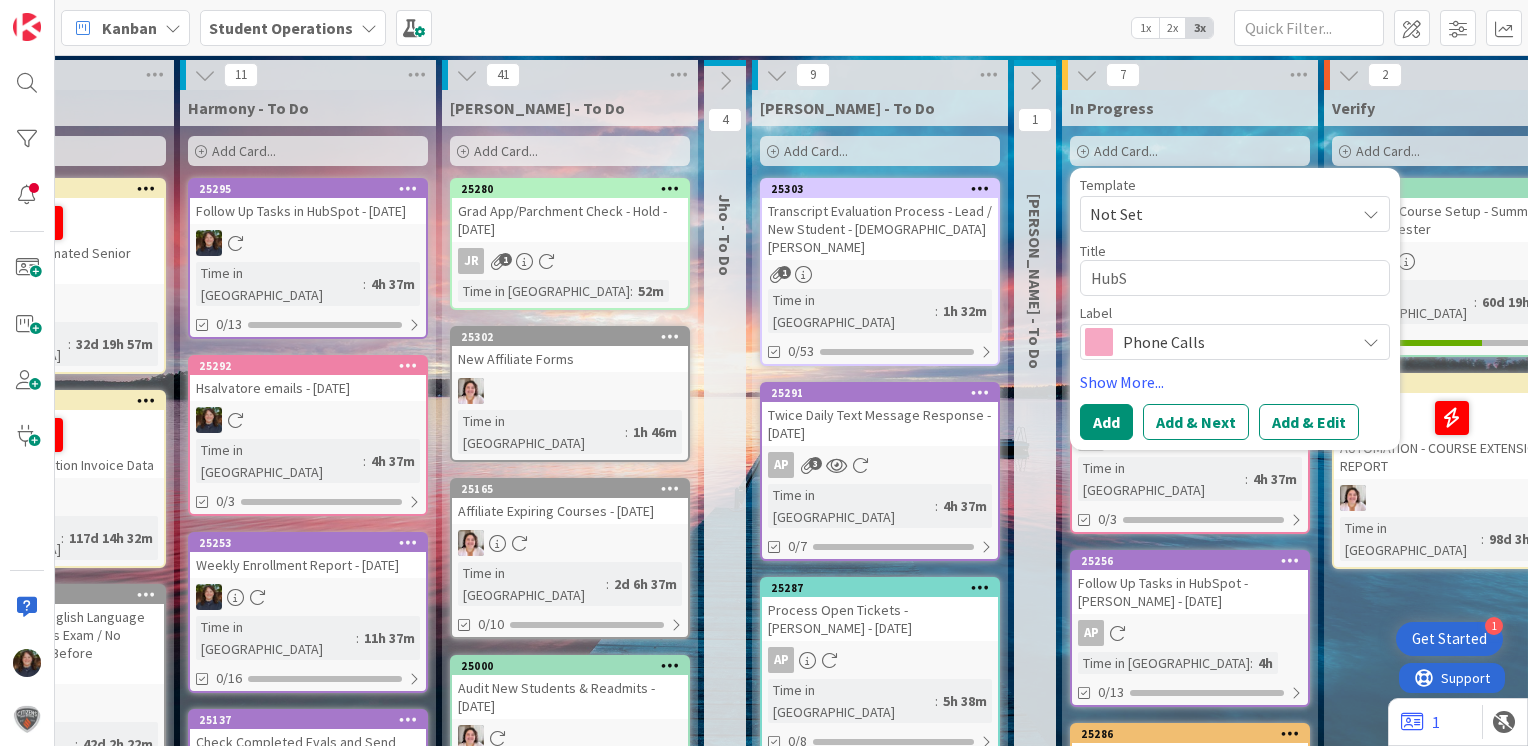 type on "x" 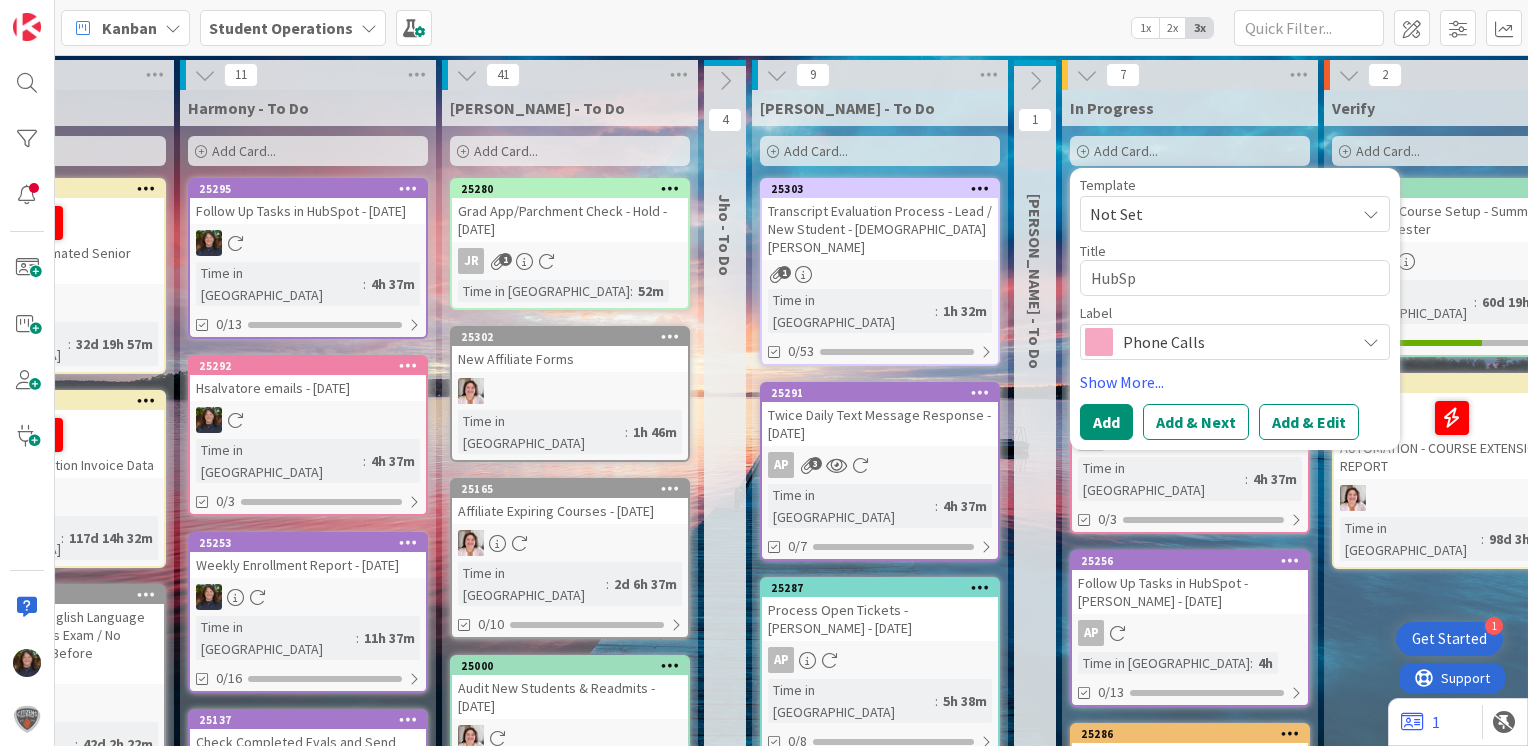 type on "x" 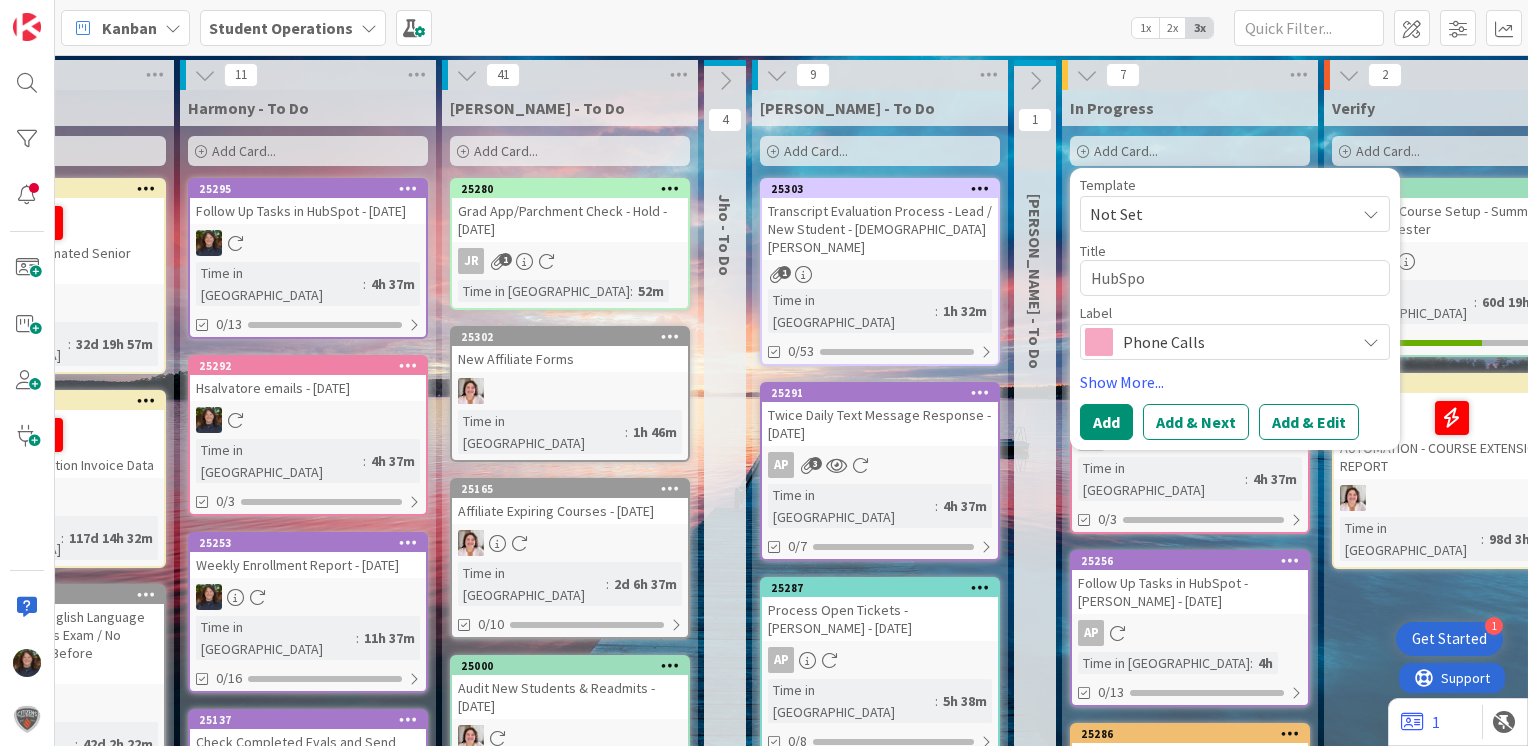 type on "x" 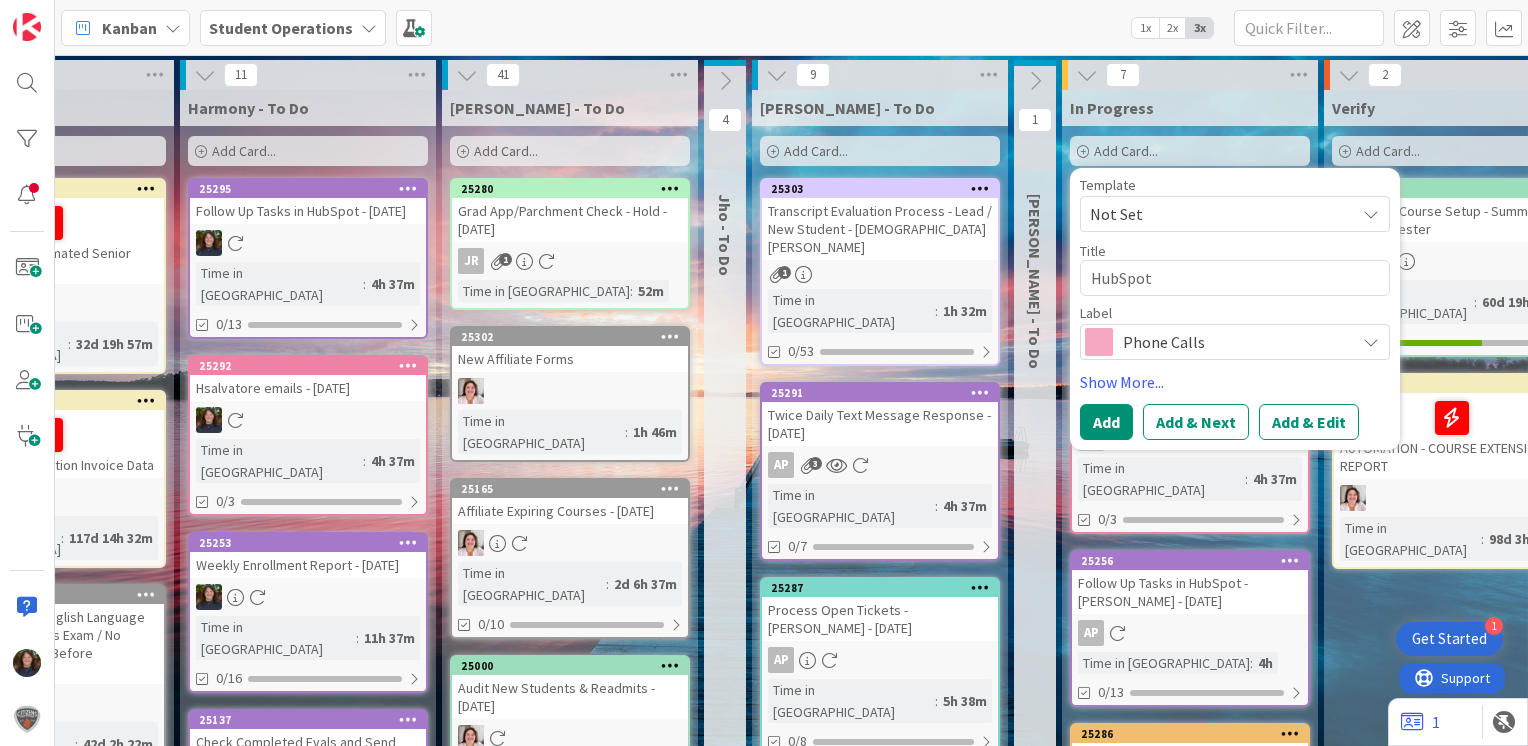 type on "x" 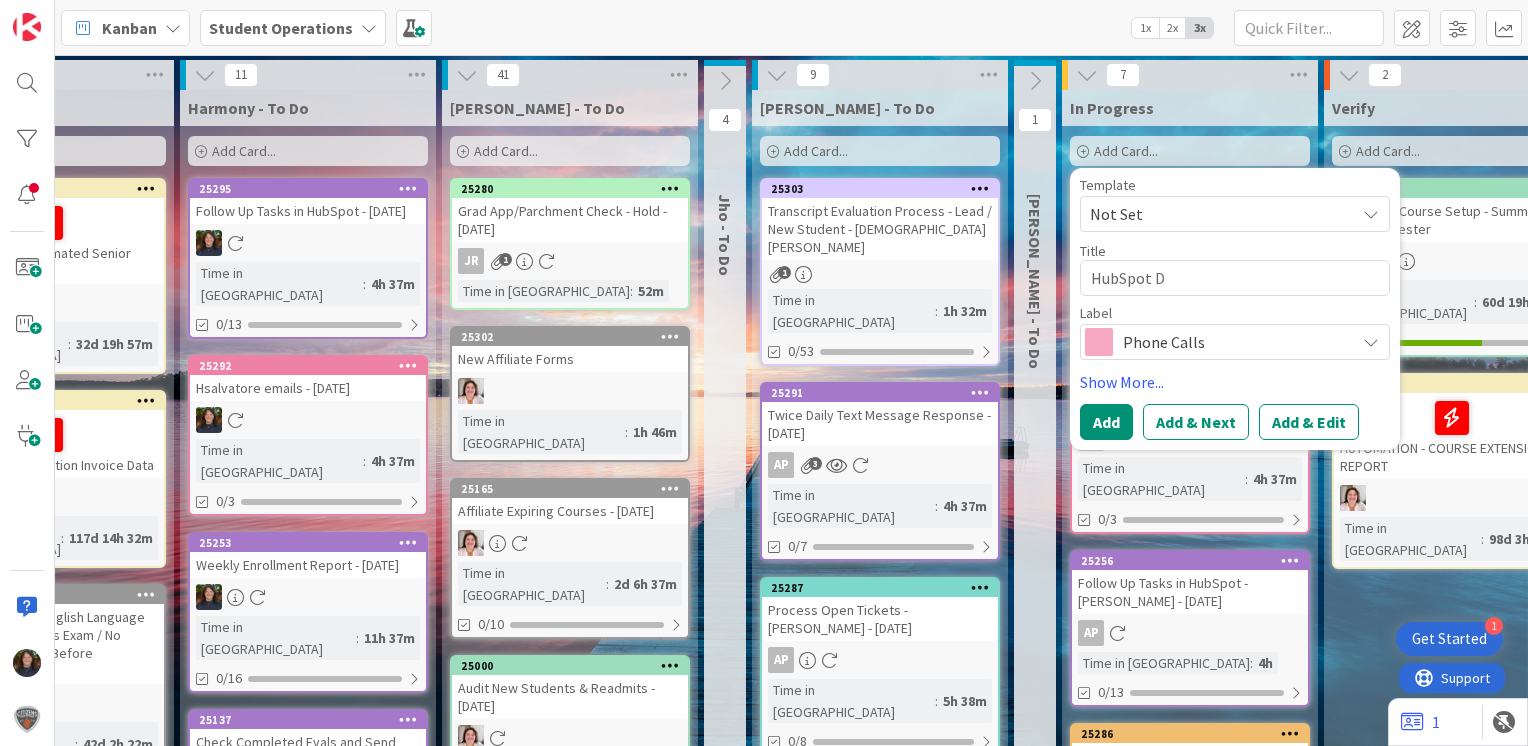 type on "x" 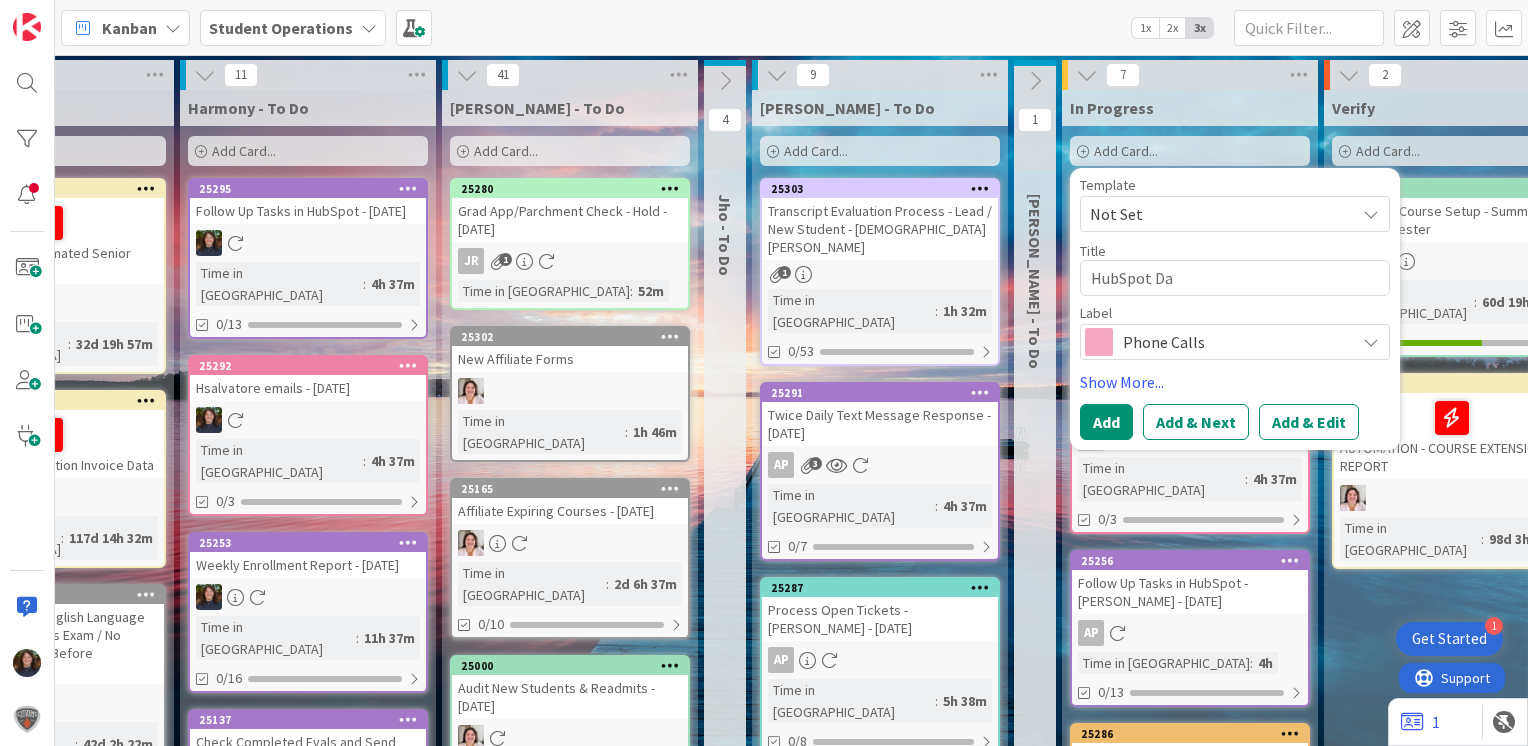 type on "x" 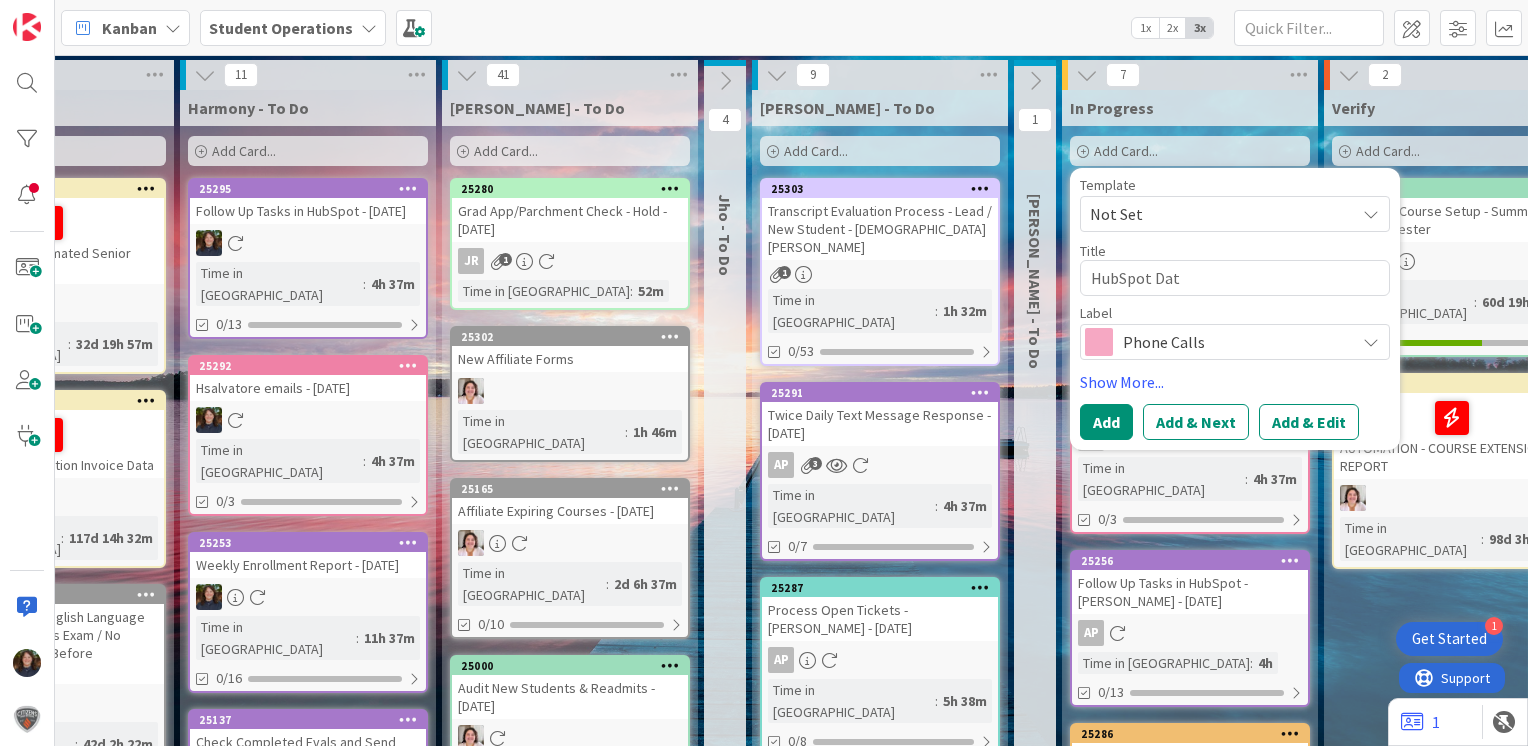 type on "x" 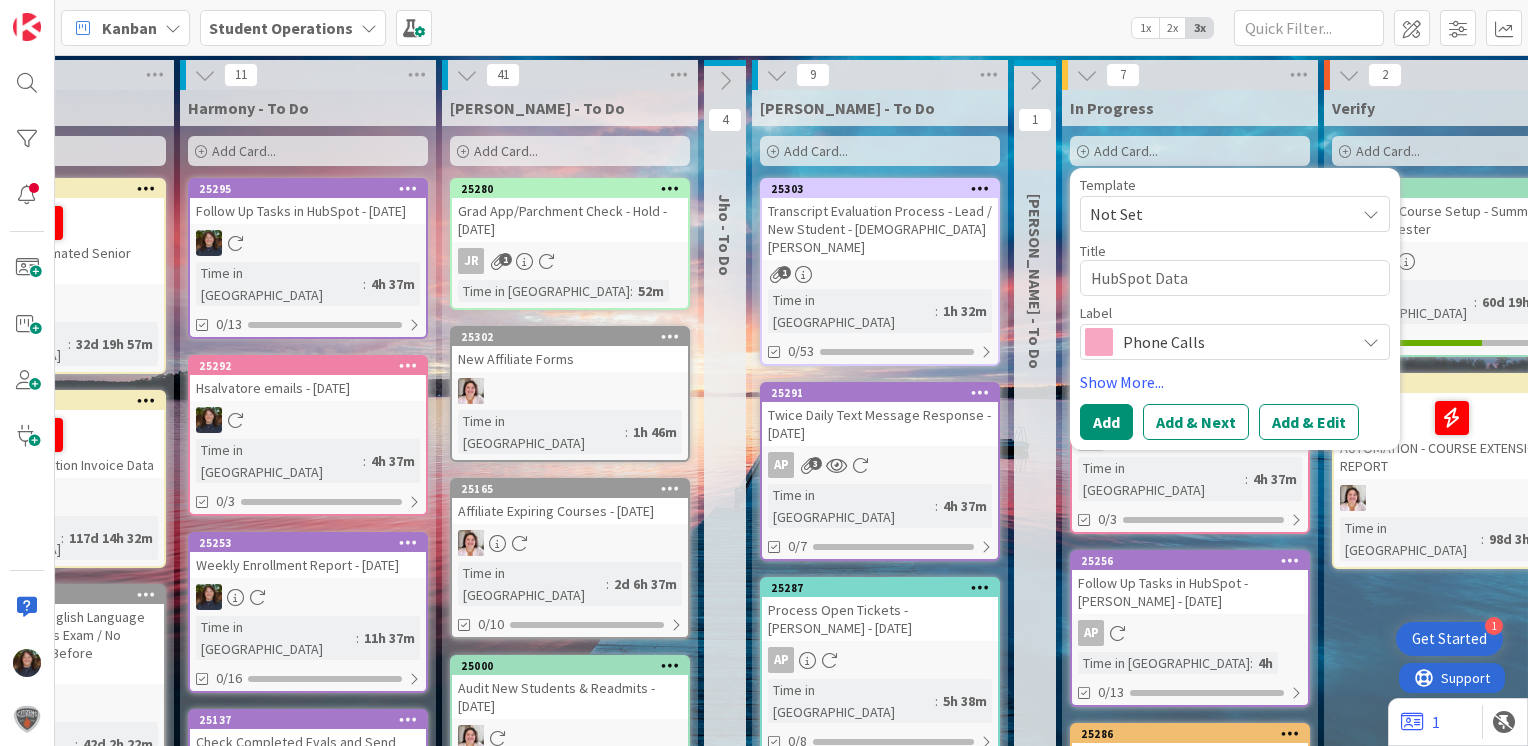 type on "HubSpot Data" 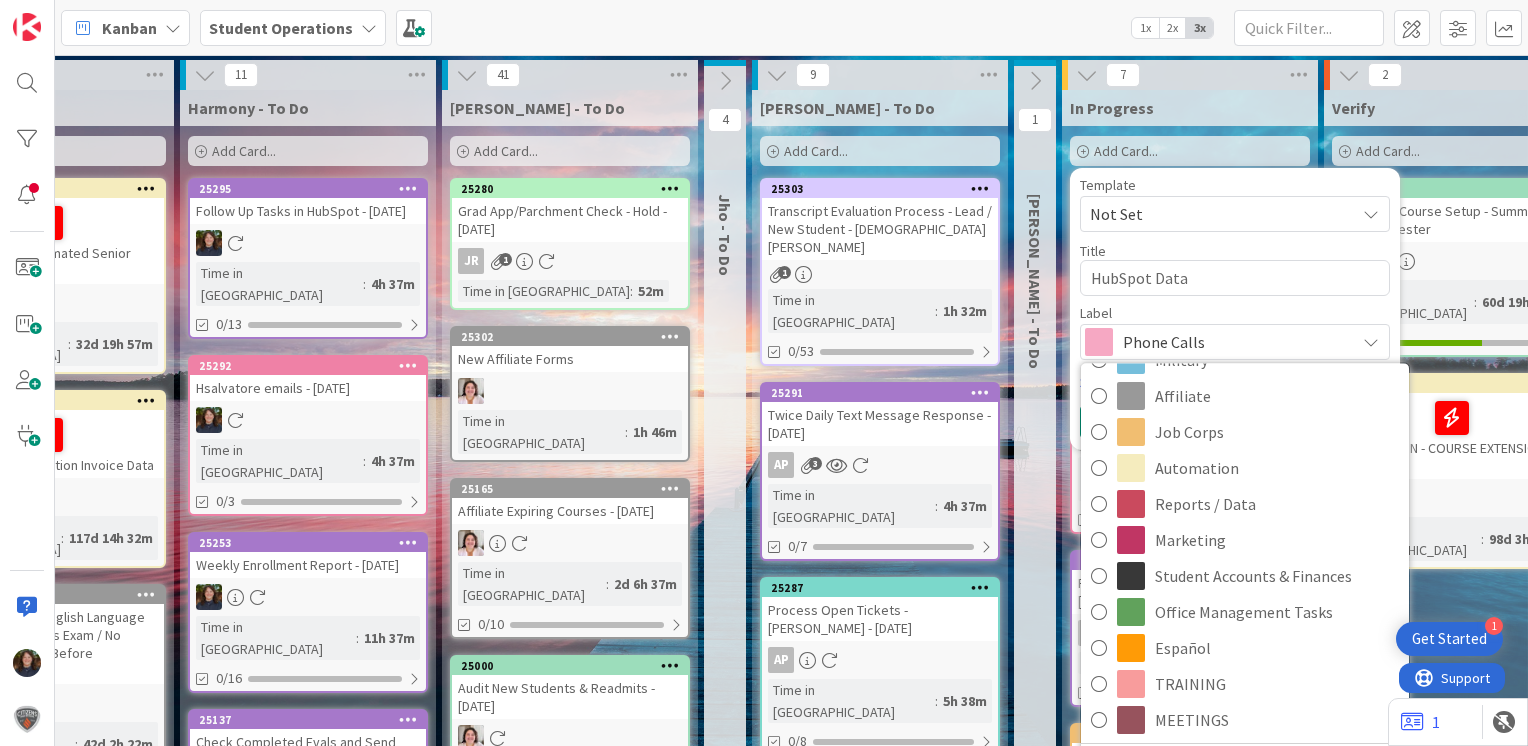 scroll, scrollTop: 462, scrollLeft: 0, axis: vertical 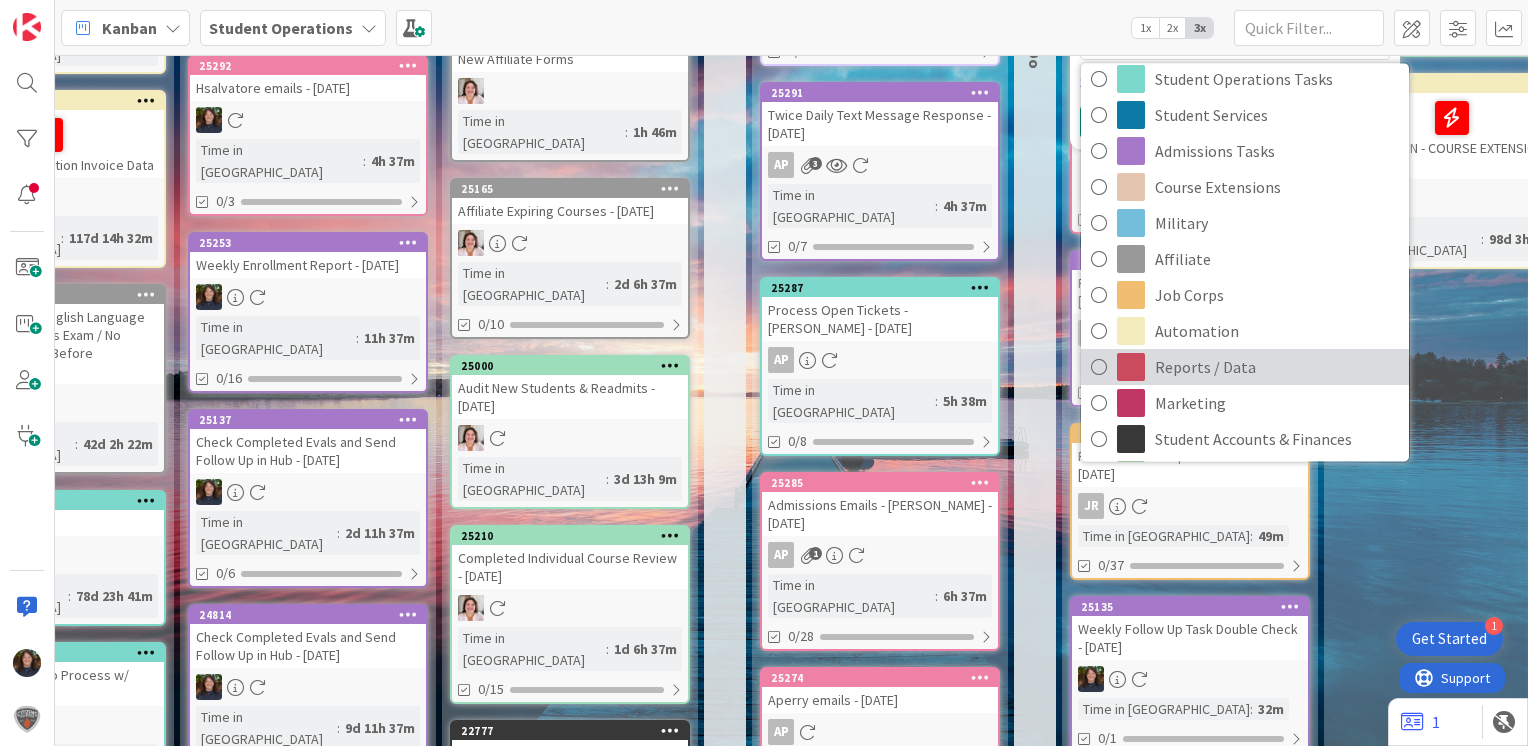 click on "Reports / Data" at bounding box center (1277, 367) 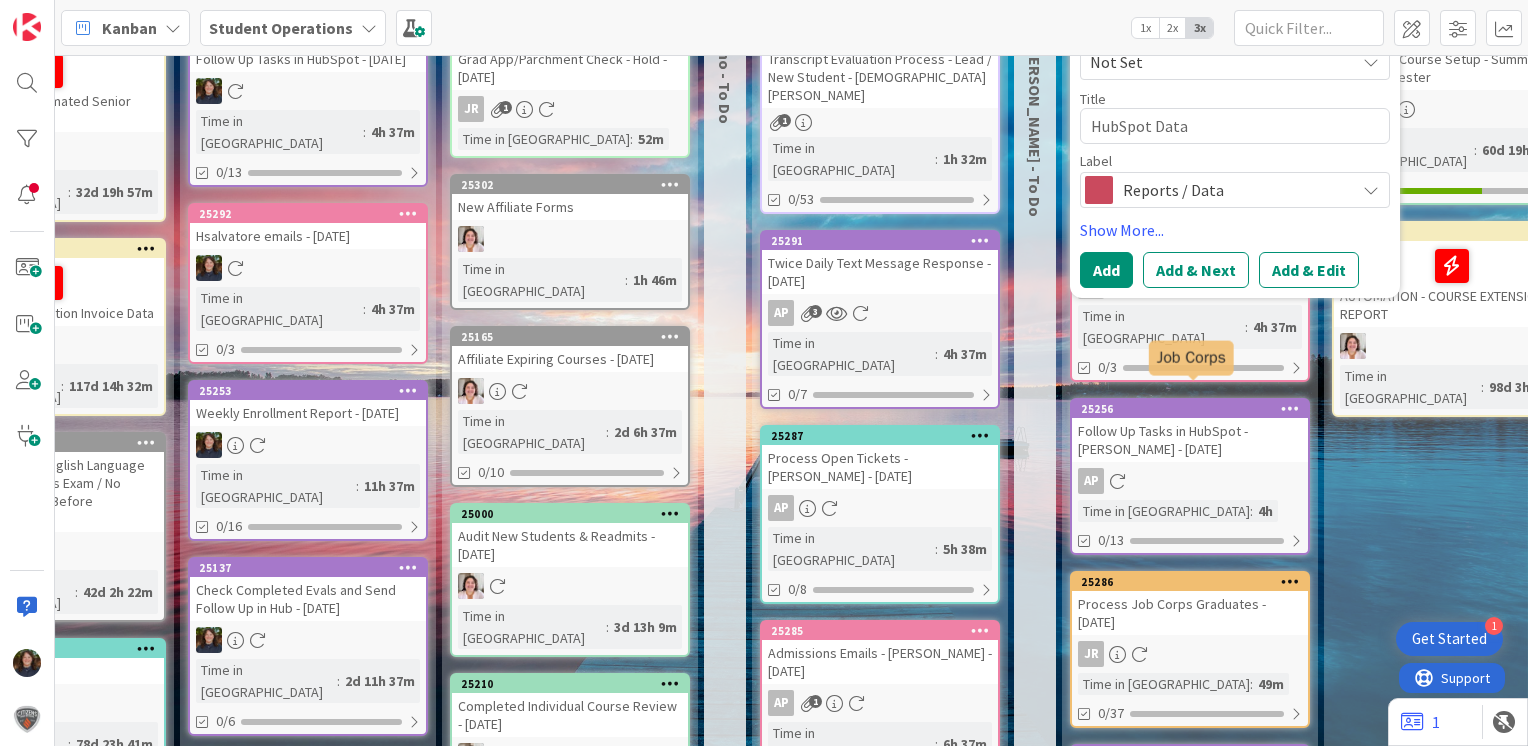 scroll, scrollTop: 0, scrollLeft: 406, axis: horizontal 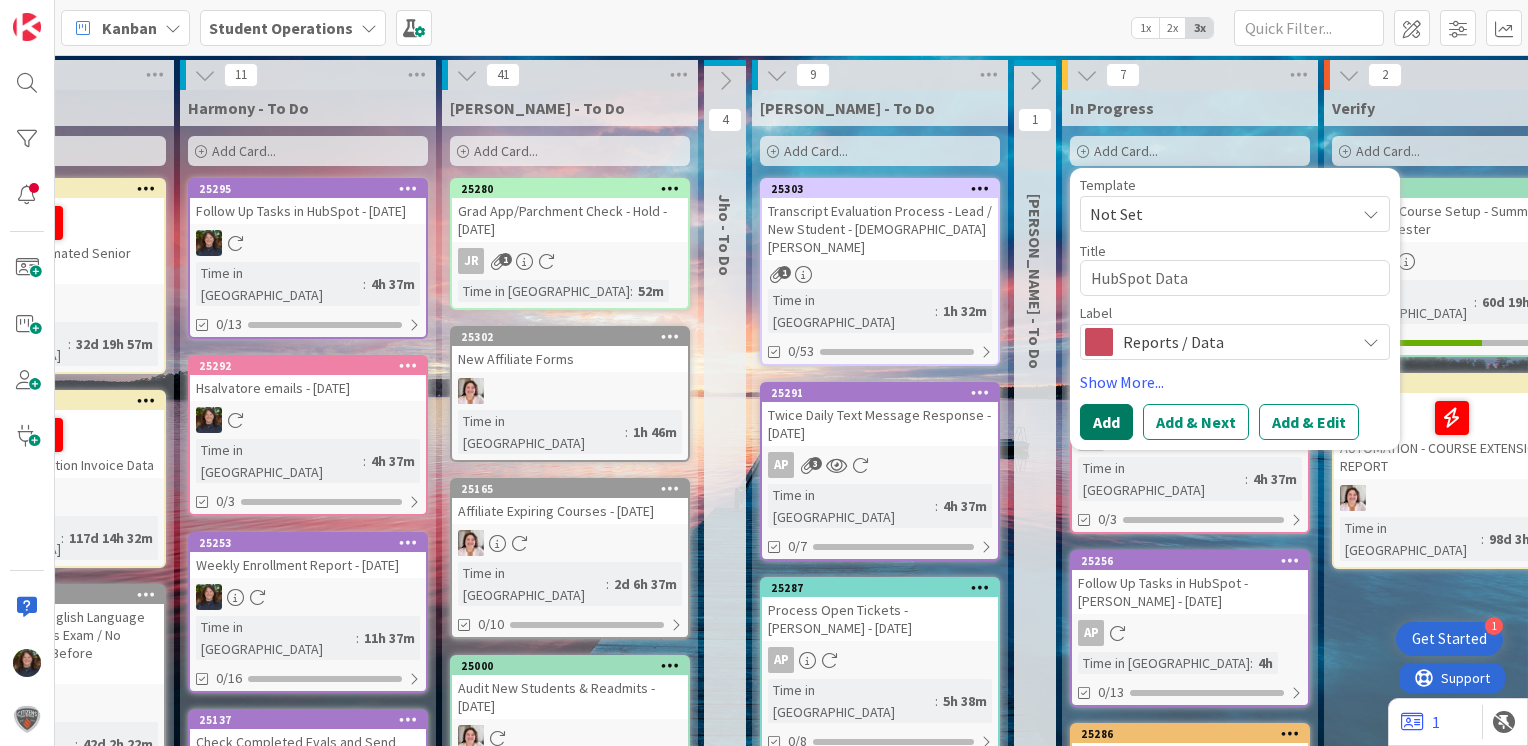 click on "Add" at bounding box center (1106, 422) 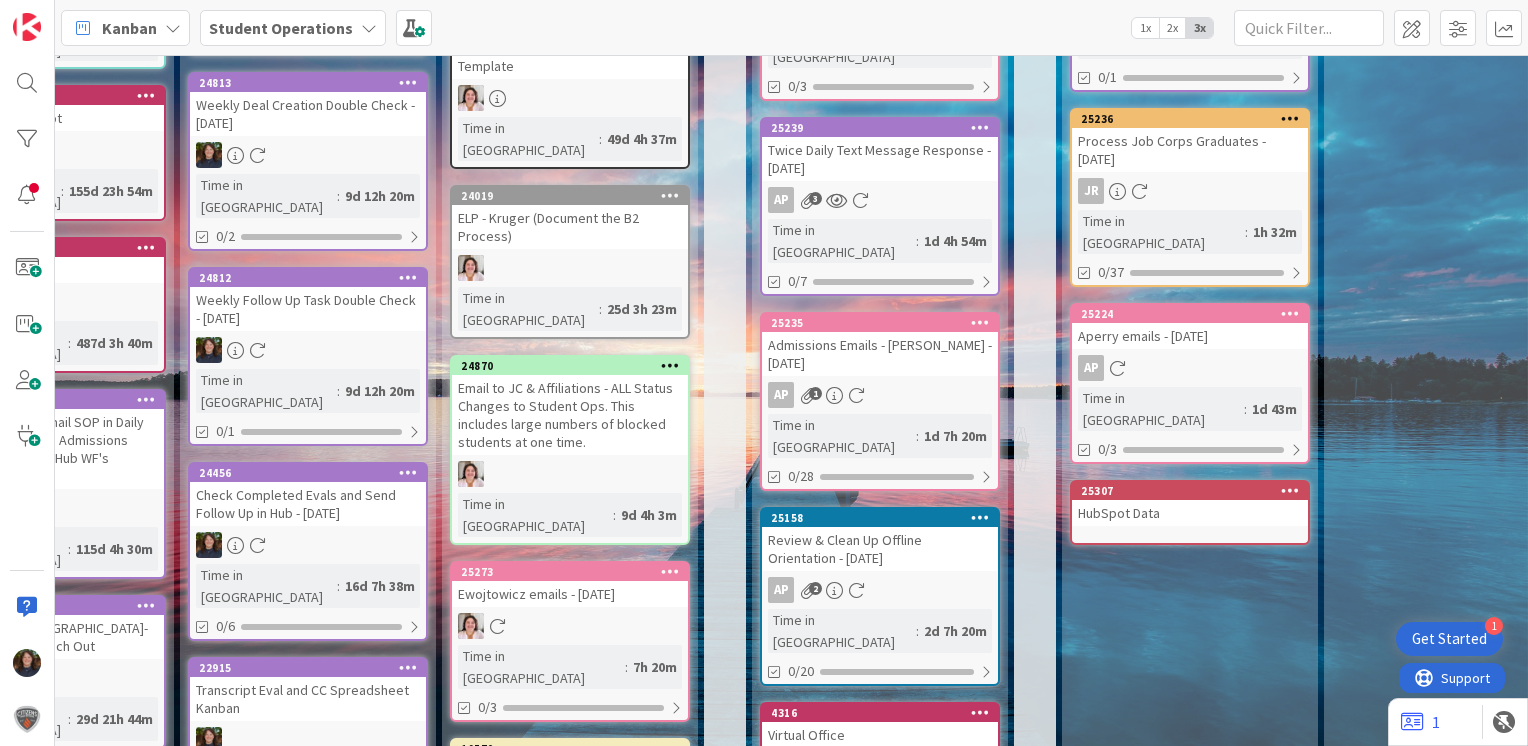 scroll, scrollTop: 1100, scrollLeft: 406, axis: both 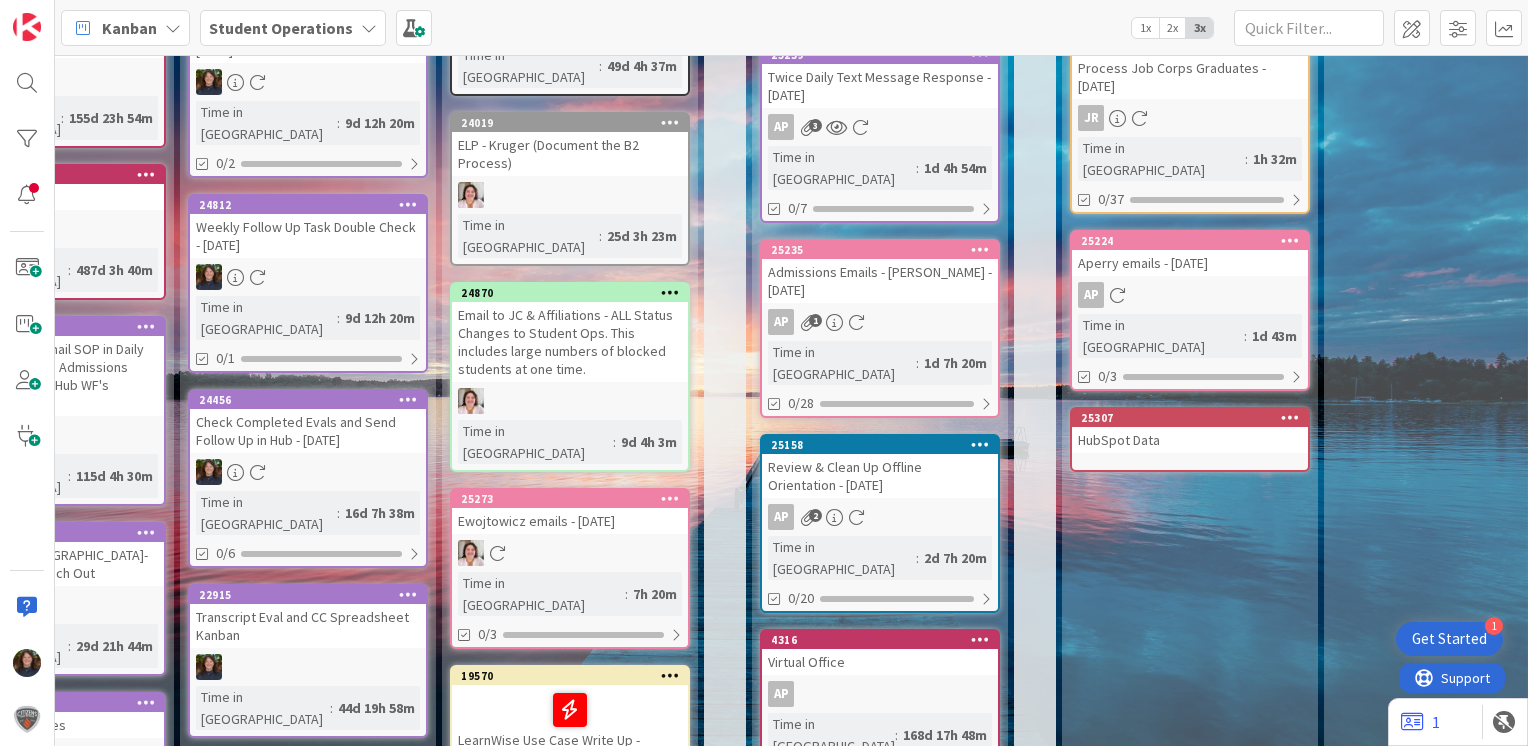 click at bounding box center (1290, 417) 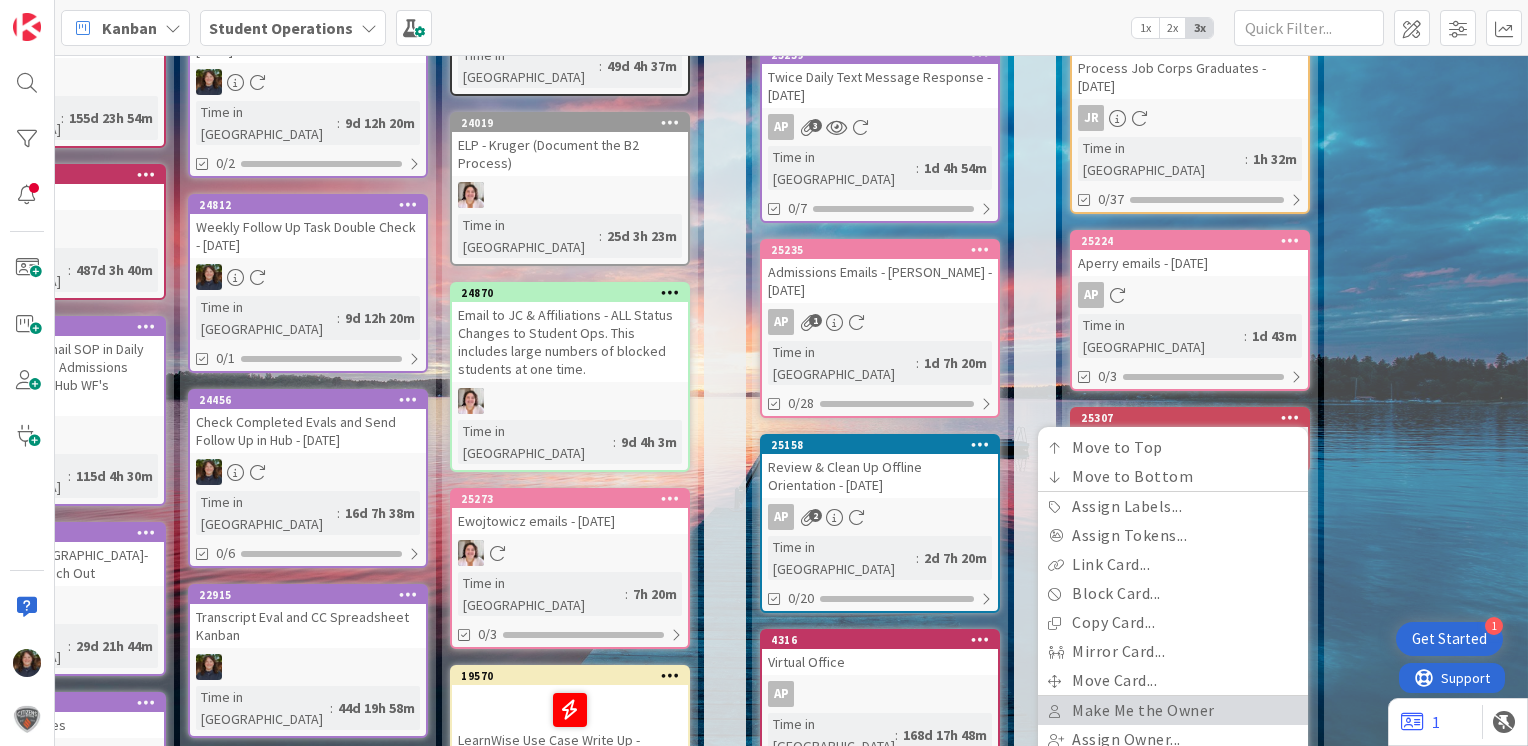 click on "Make Me the Owner" at bounding box center (1173, 710) 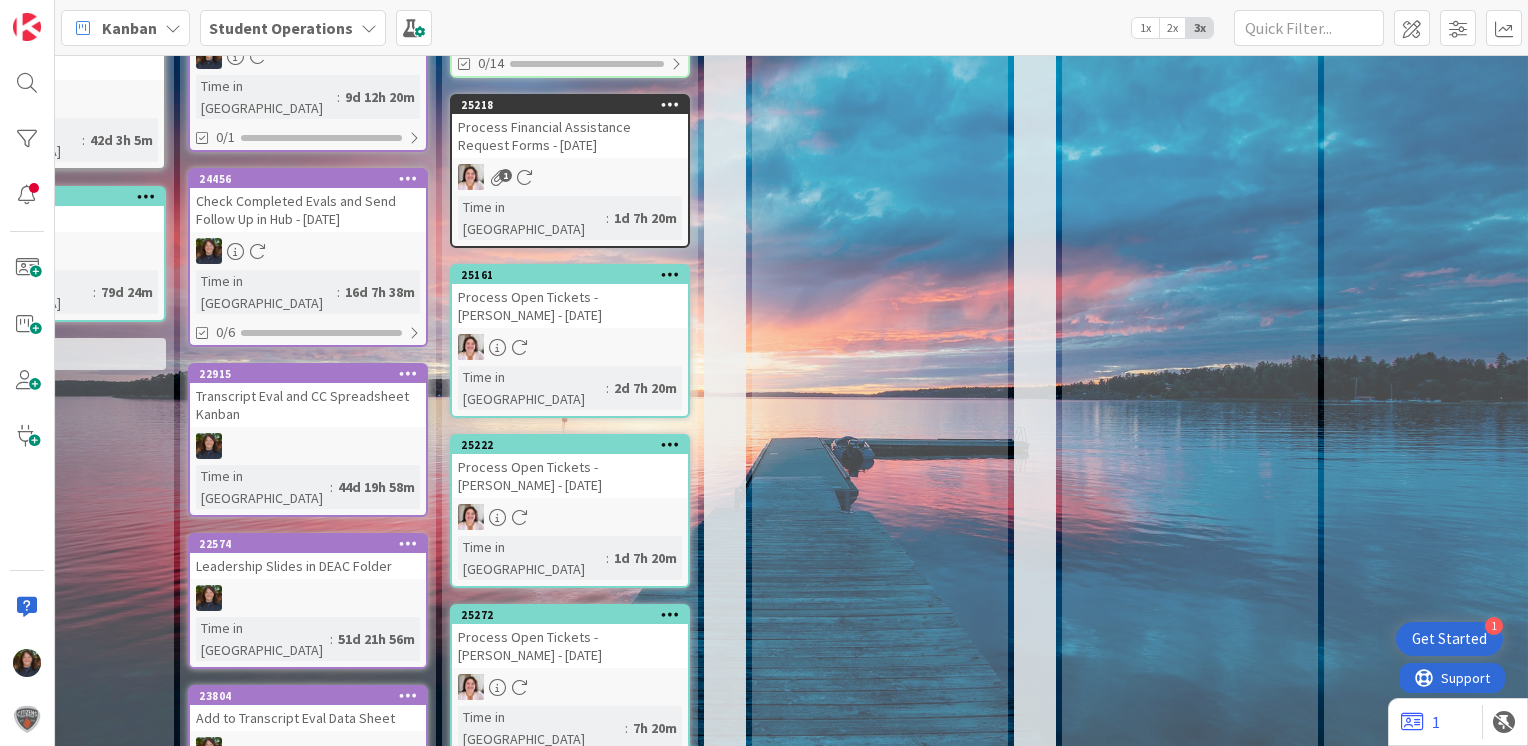 scroll, scrollTop: 1525, scrollLeft: 406, axis: both 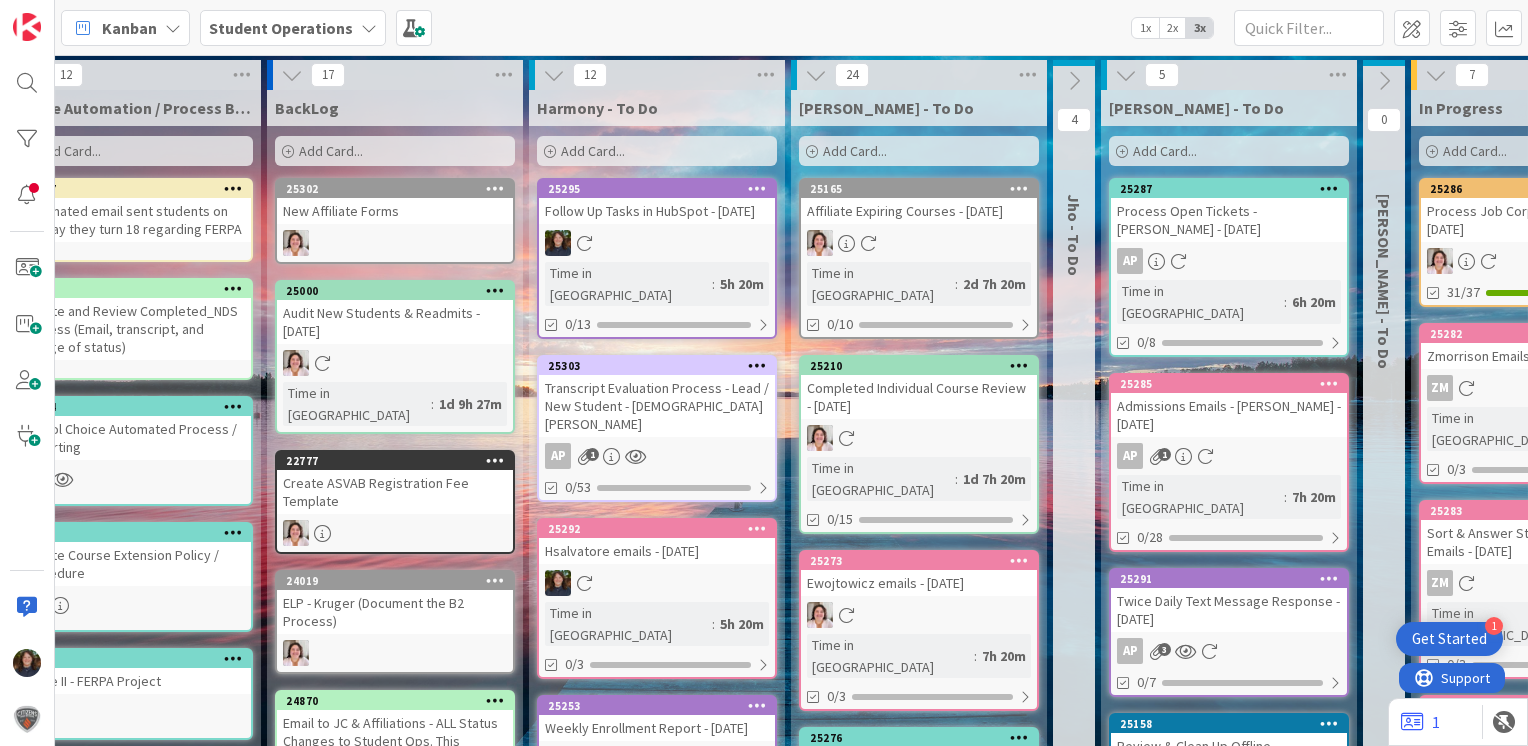 click at bounding box center (757, 189) 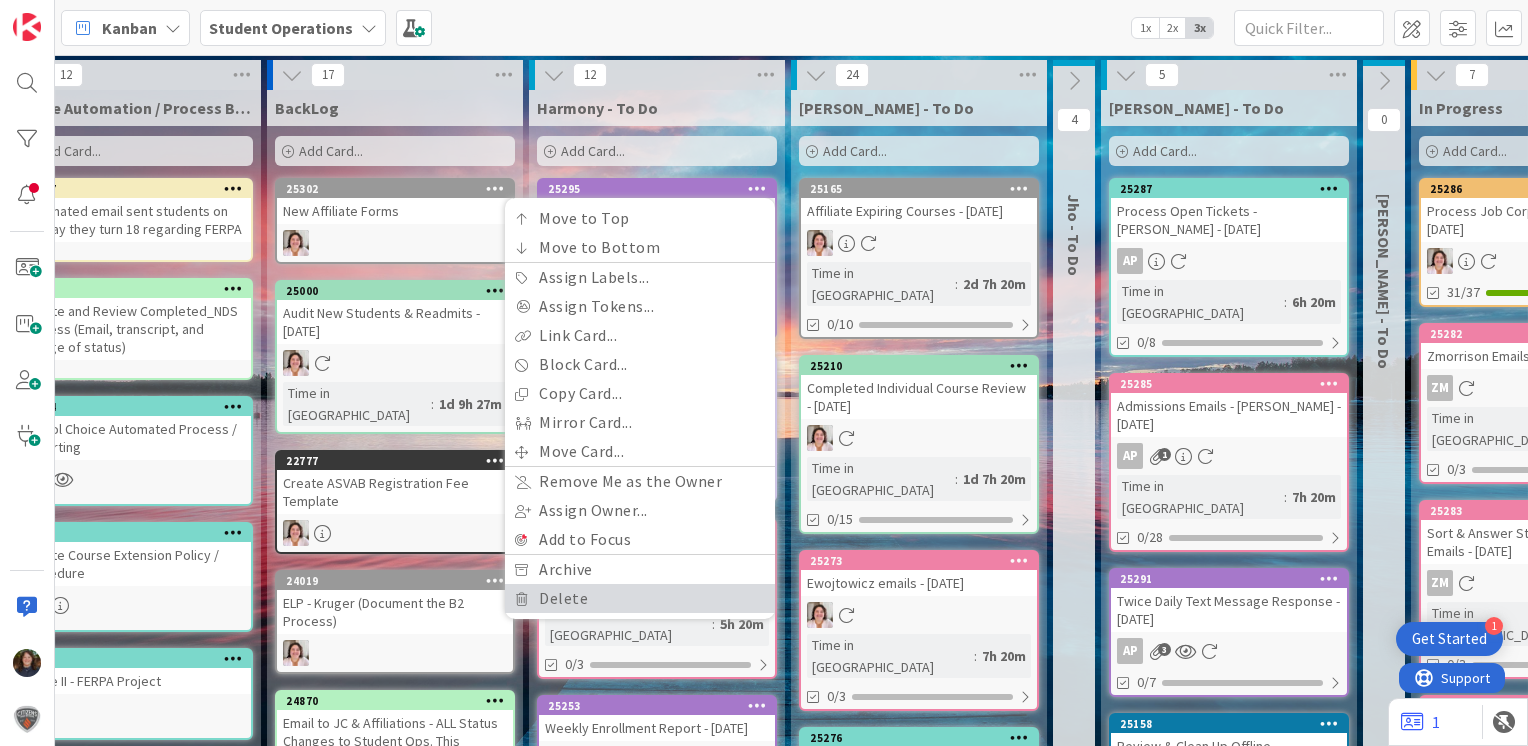 click on "Delete" at bounding box center (640, 598) 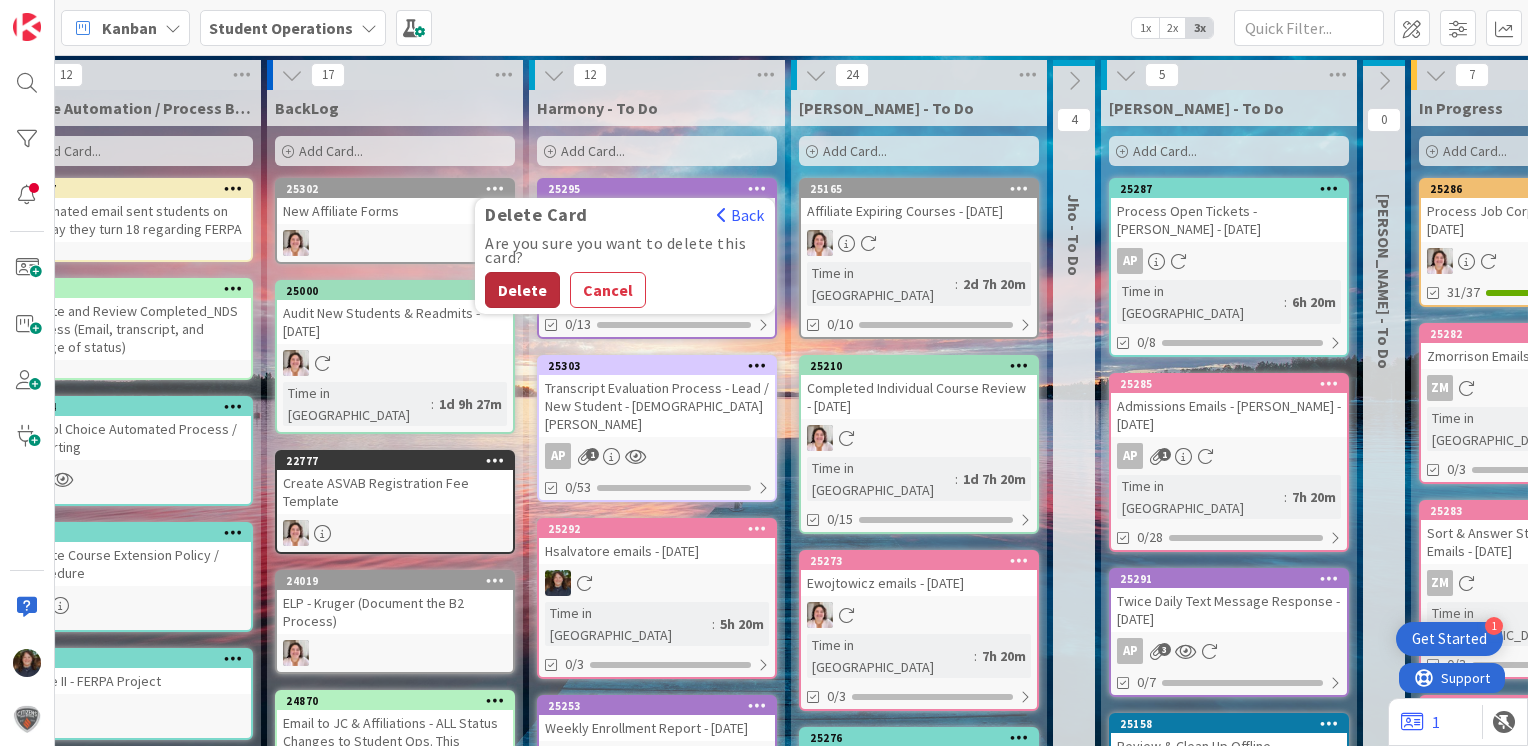 click on "Delete" at bounding box center [522, 290] 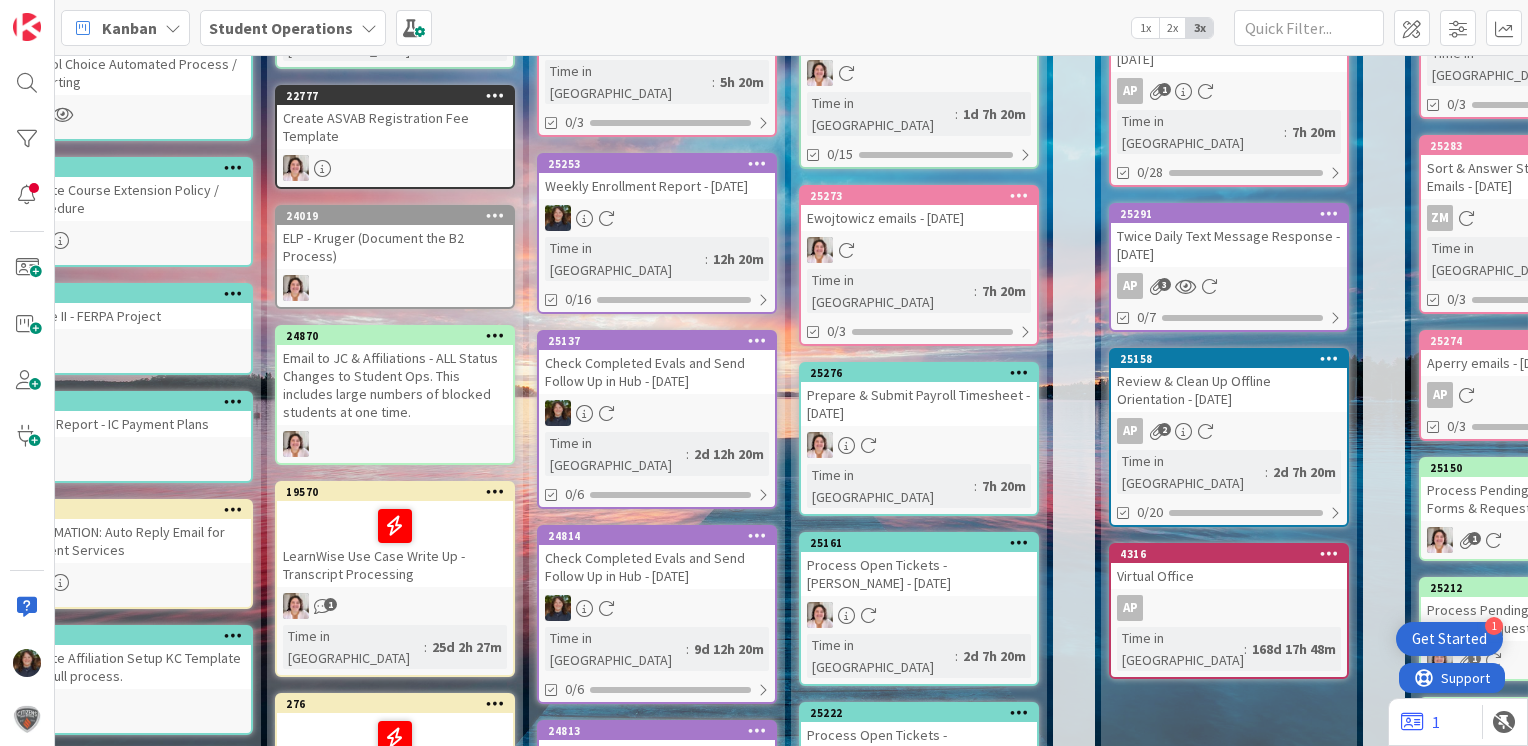scroll, scrollTop: 400, scrollLeft: 57, axis: both 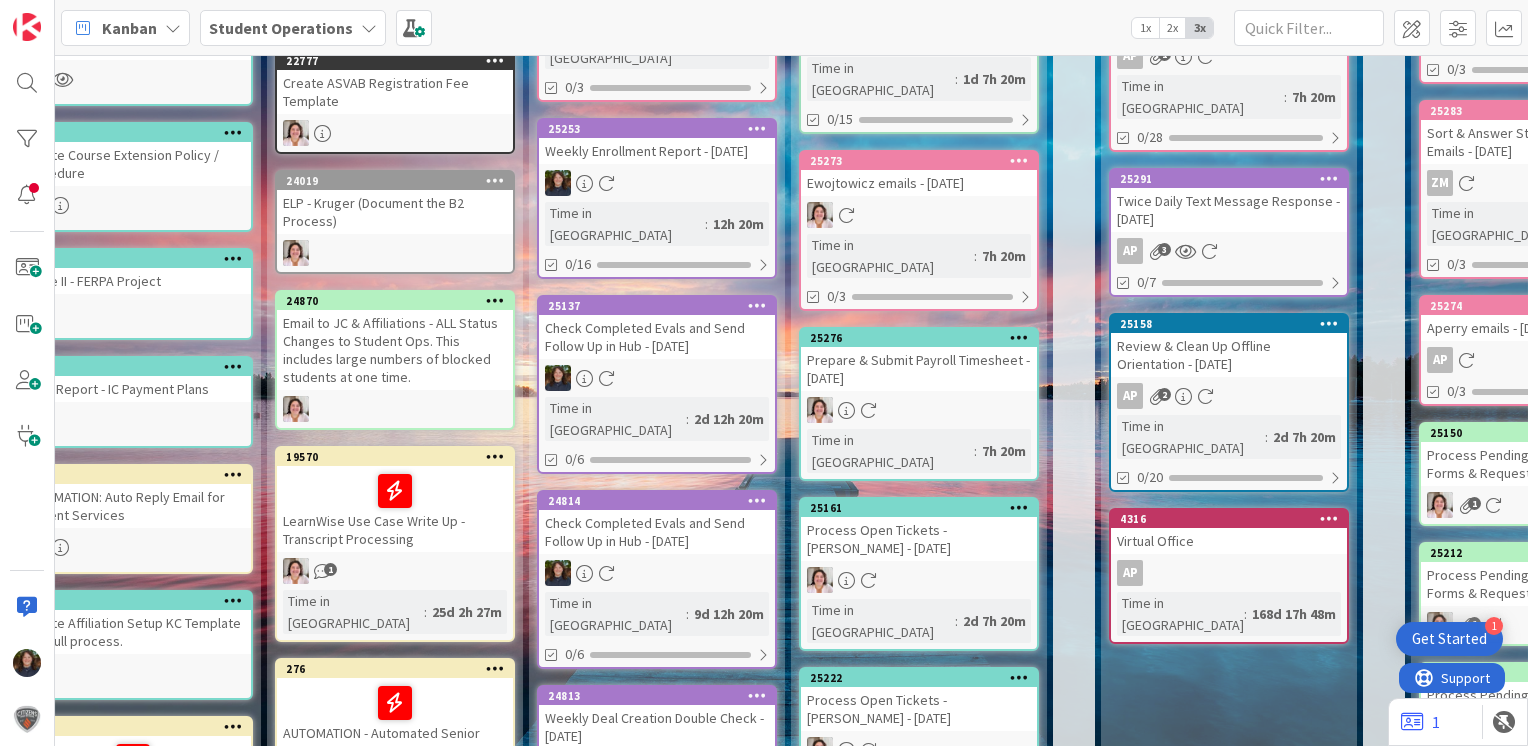 click at bounding box center [757, 500] 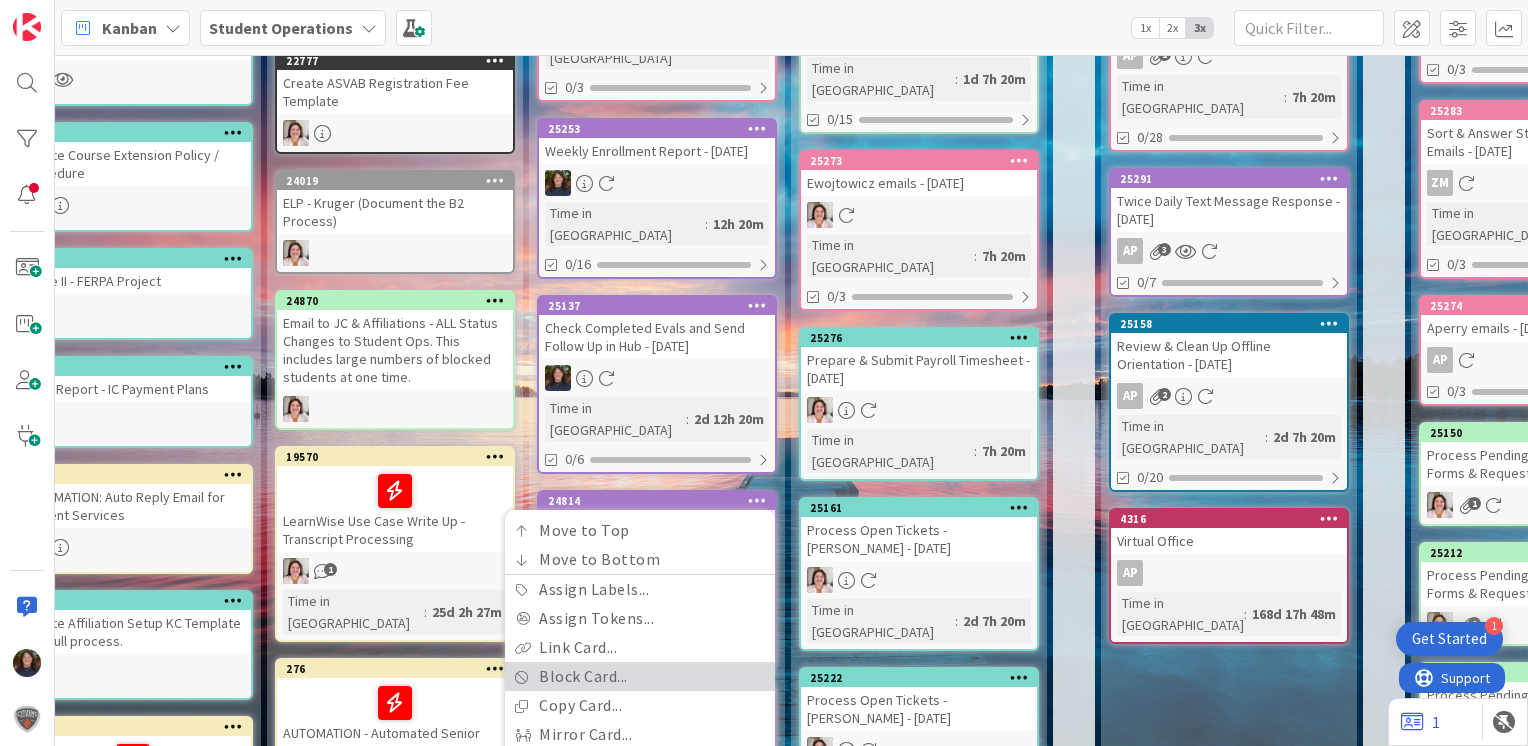 scroll, scrollTop: 600, scrollLeft: 57, axis: both 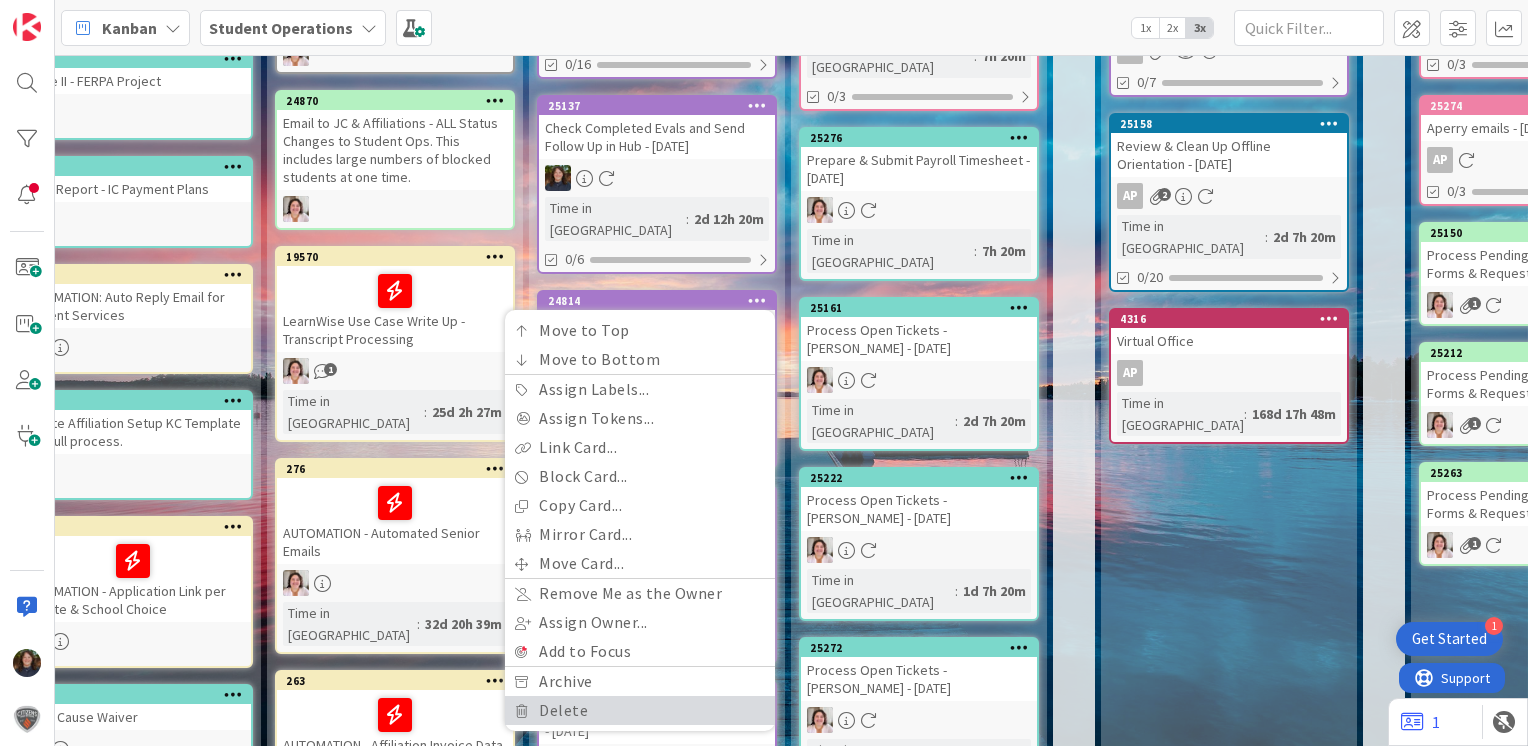 click on "Delete" at bounding box center (640, 710) 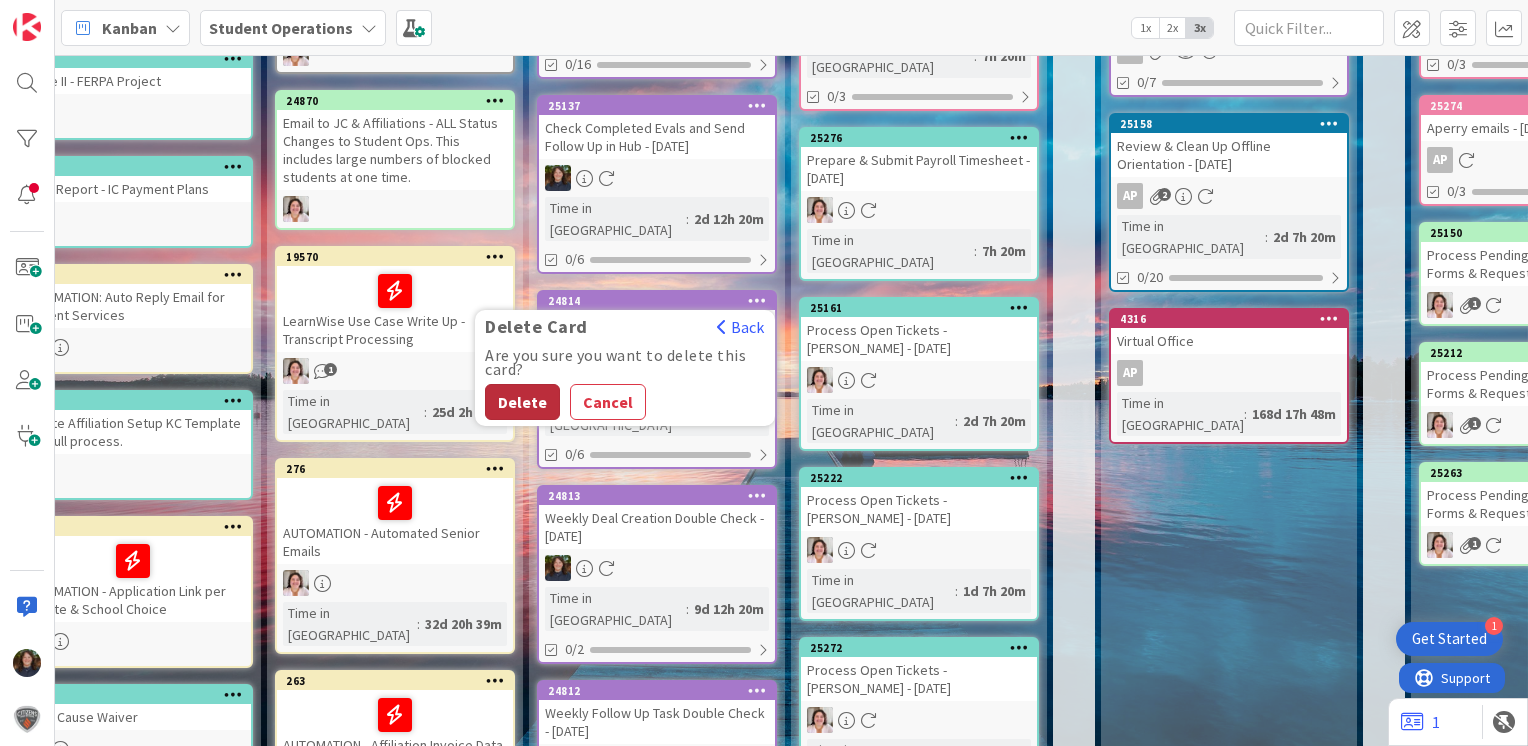 click on "Delete" at bounding box center [522, 402] 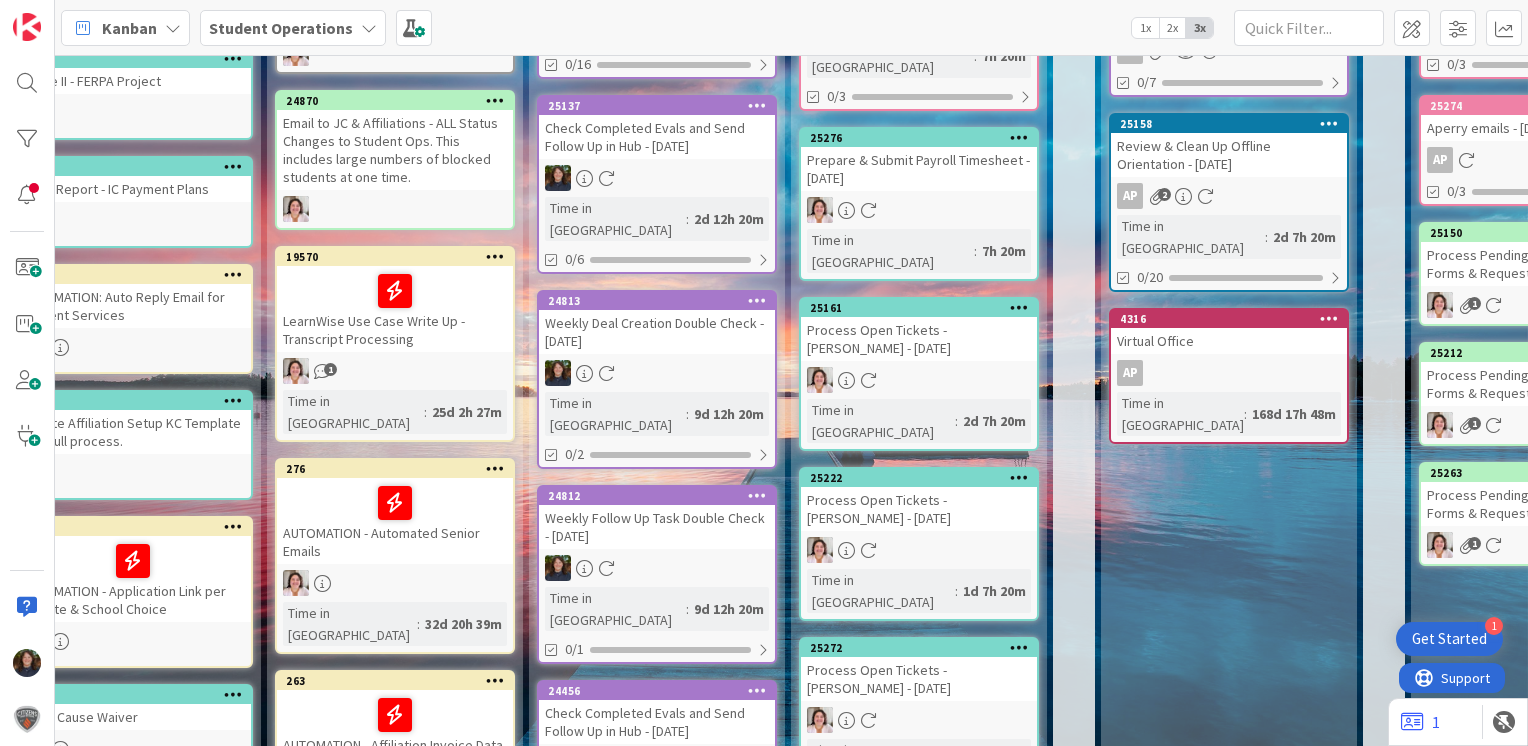 click at bounding box center (757, 300) 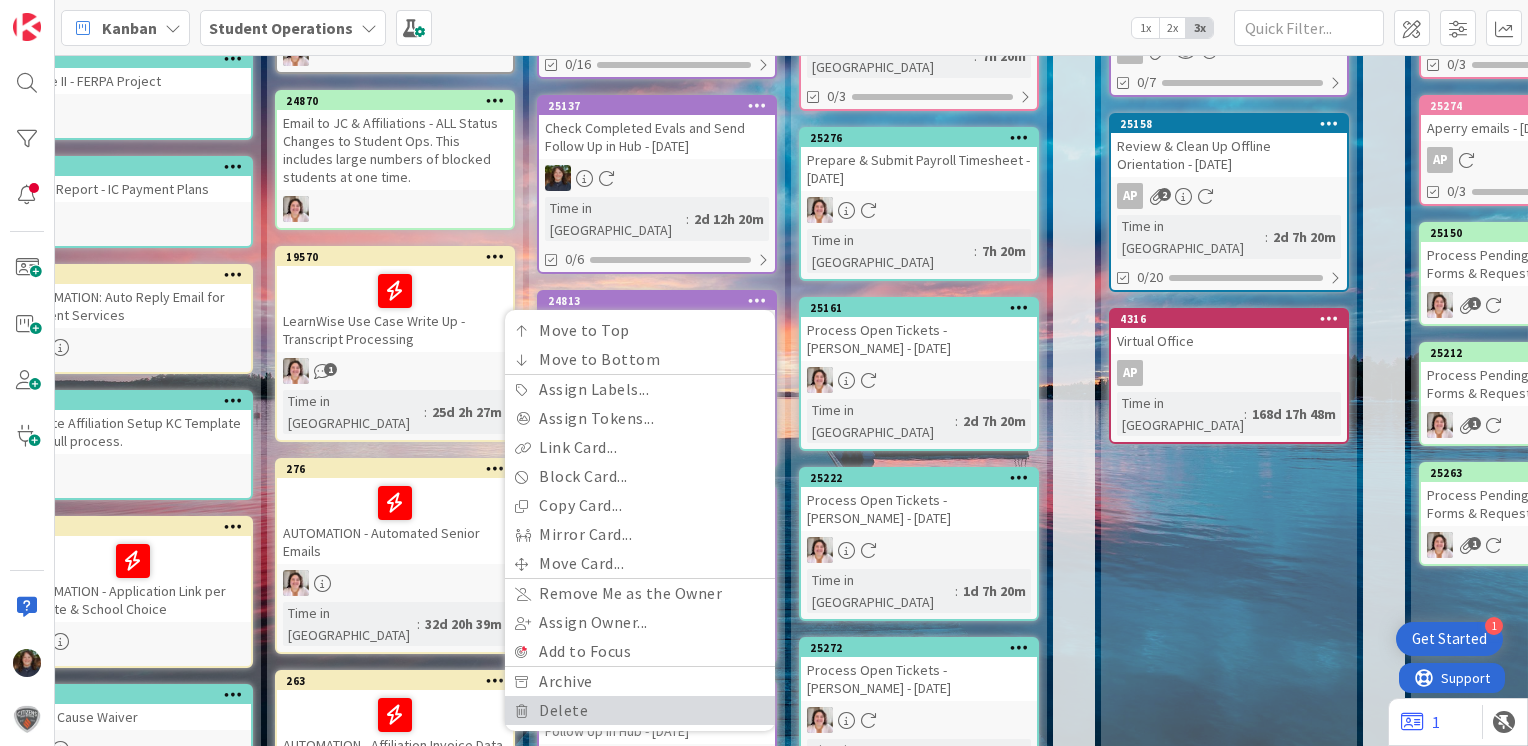 click on "Delete" at bounding box center [640, 710] 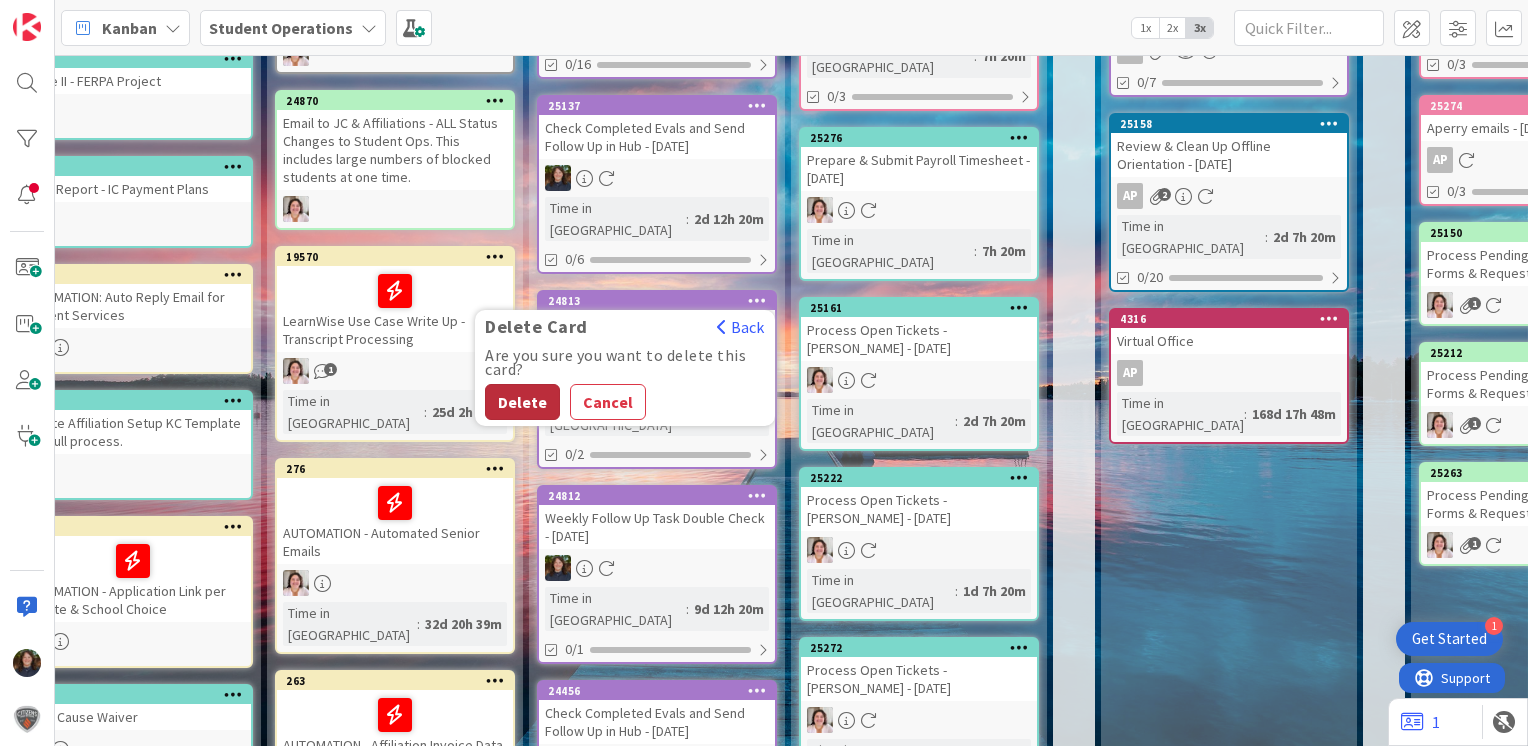 click on "Delete" at bounding box center [522, 402] 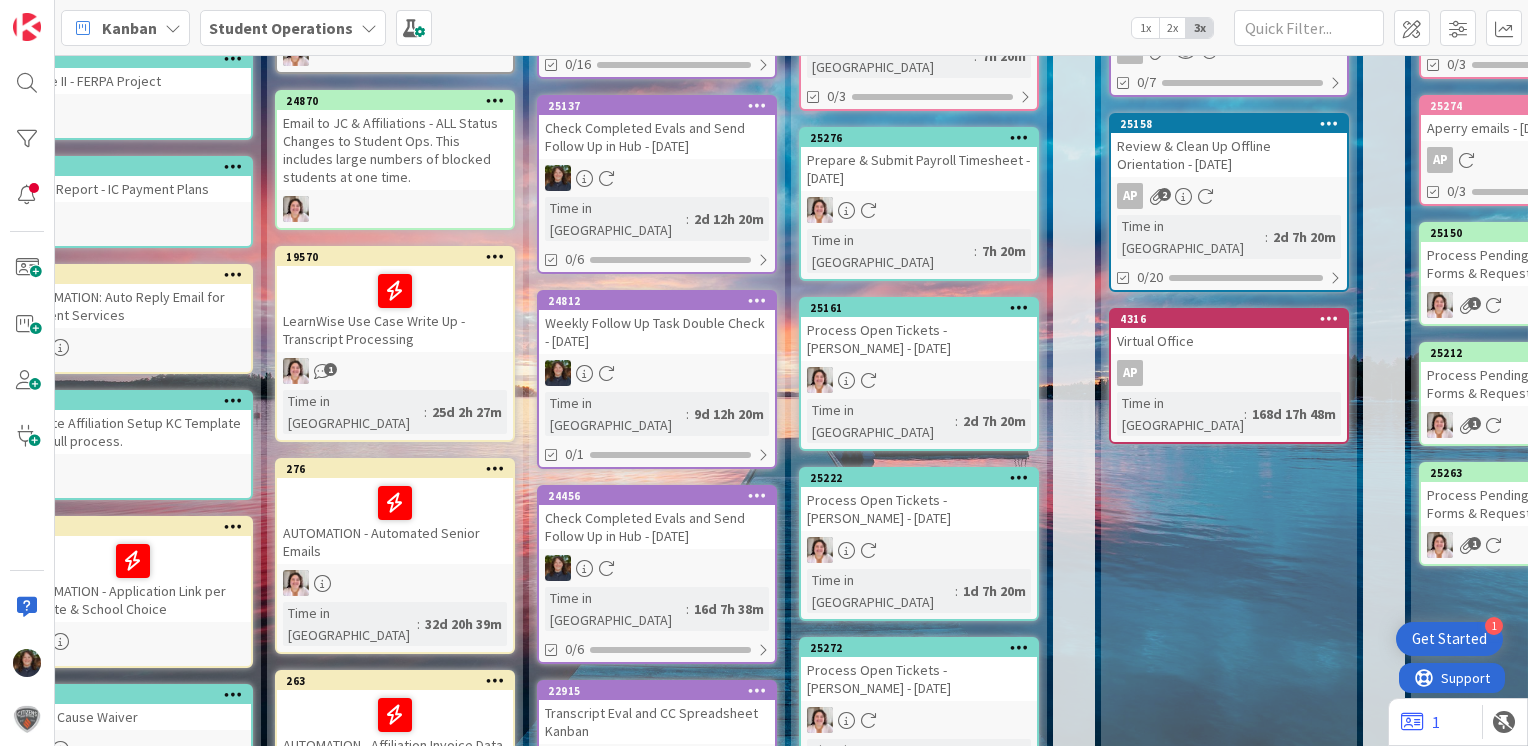 click at bounding box center (757, 300) 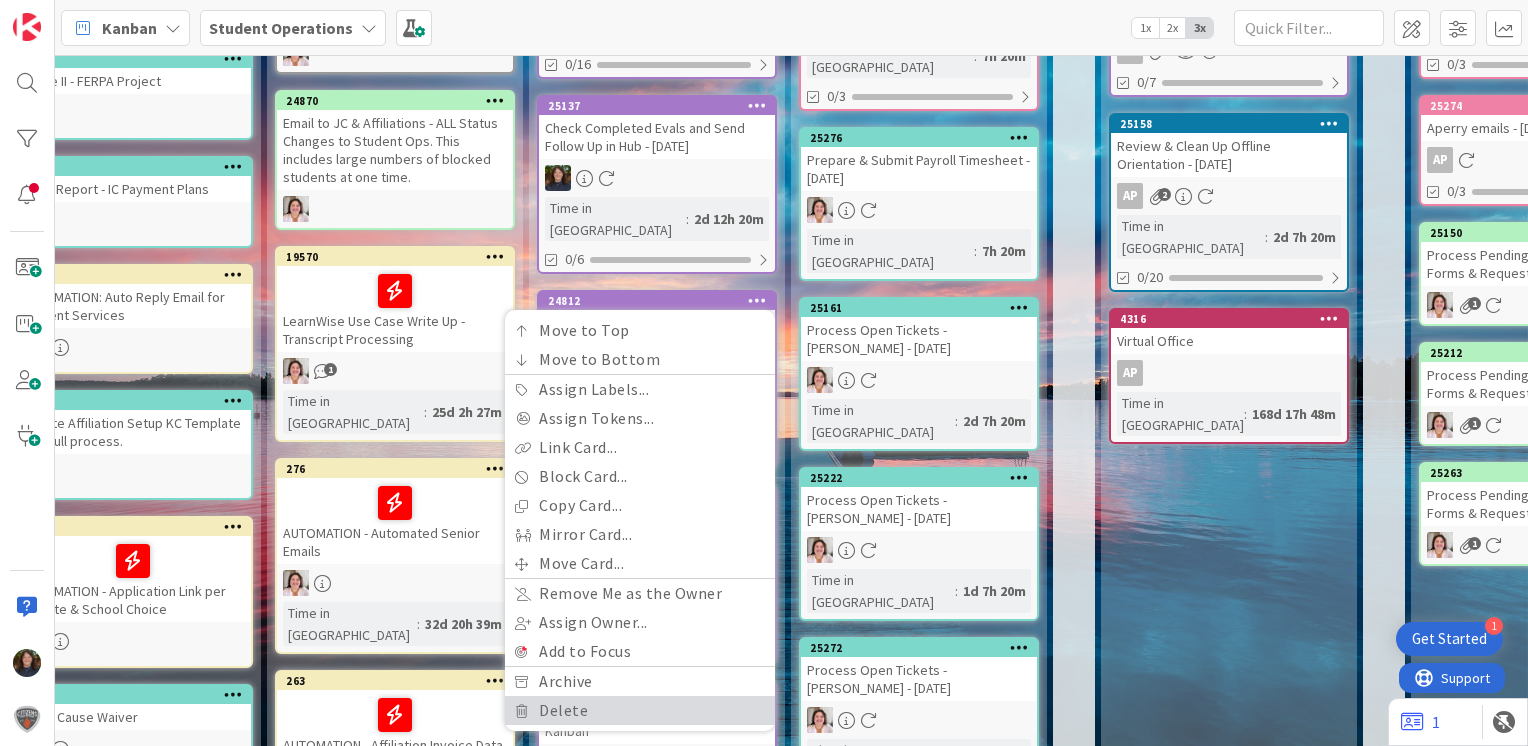 click on "Delete" at bounding box center (640, 710) 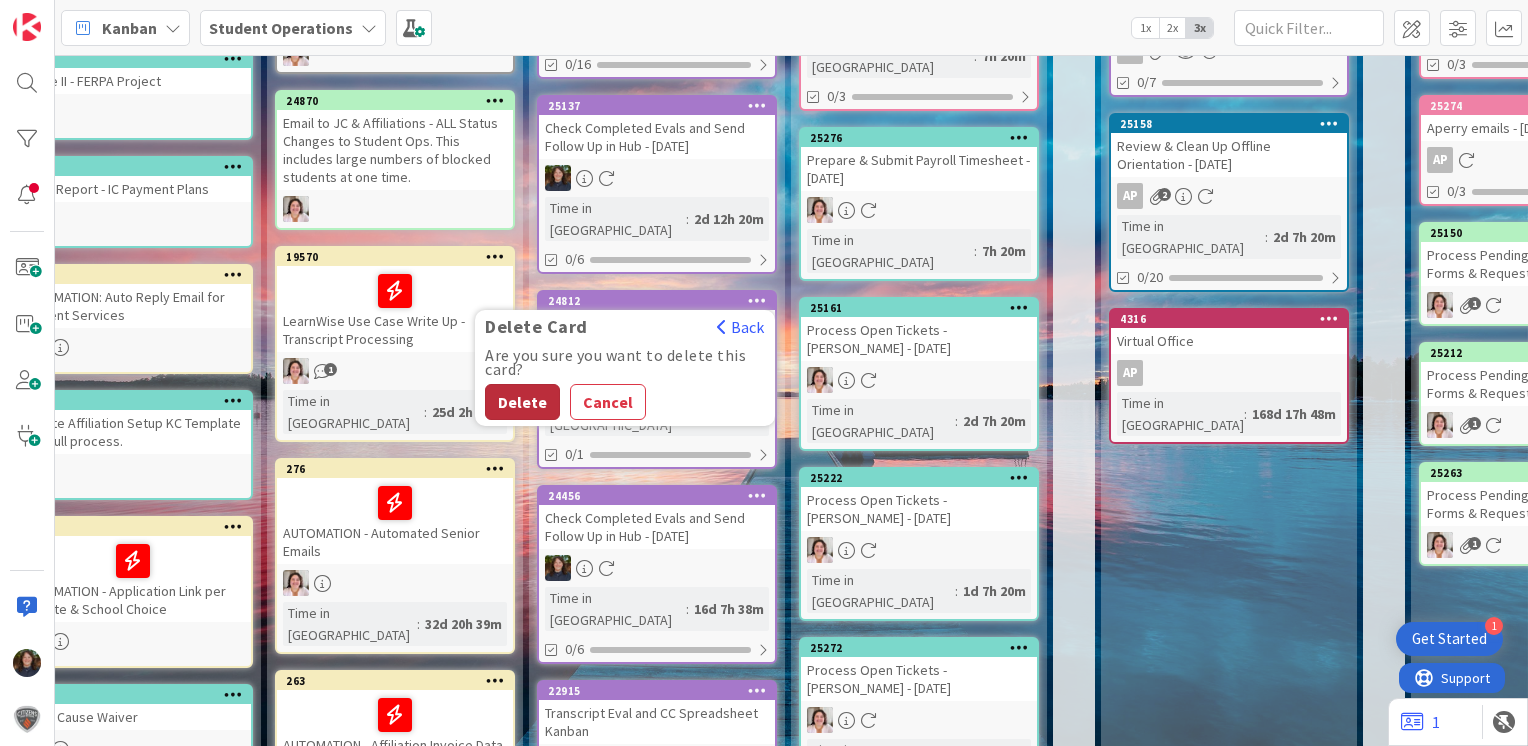 click on "Delete" at bounding box center [522, 402] 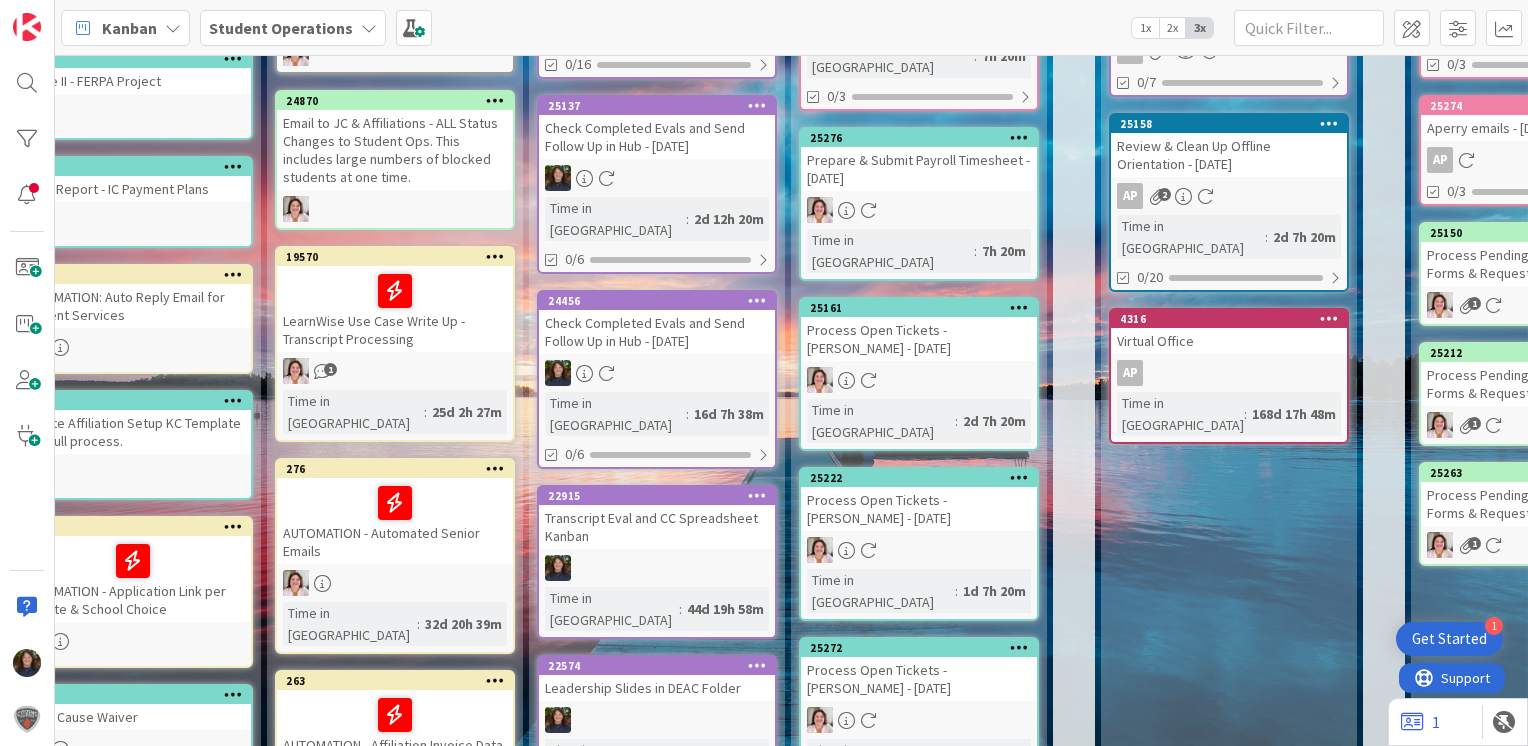 click at bounding box center (757, 300) 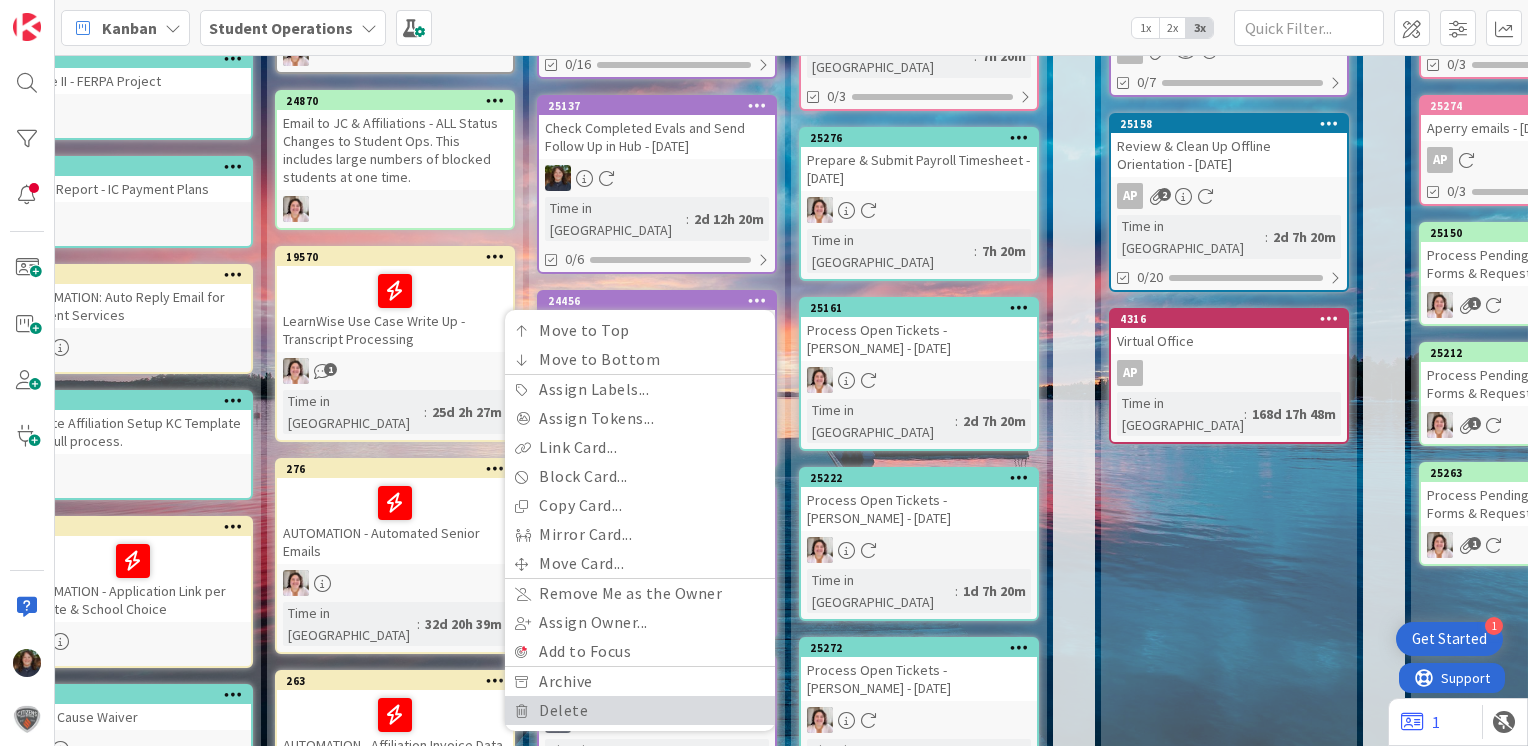 click on "Delete" at bounding box center [640, 710] 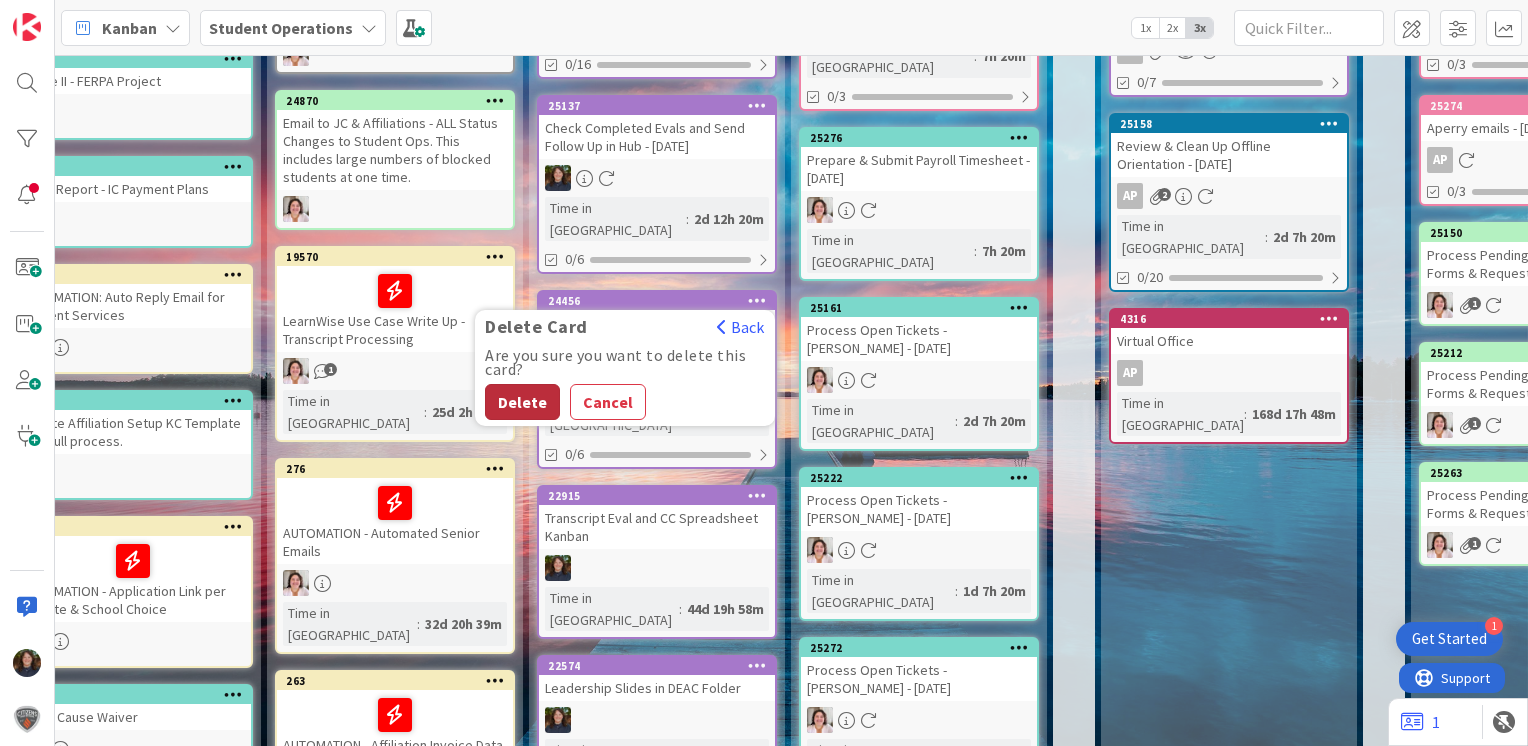 click on "Delete" at bounding box center [522, 402] 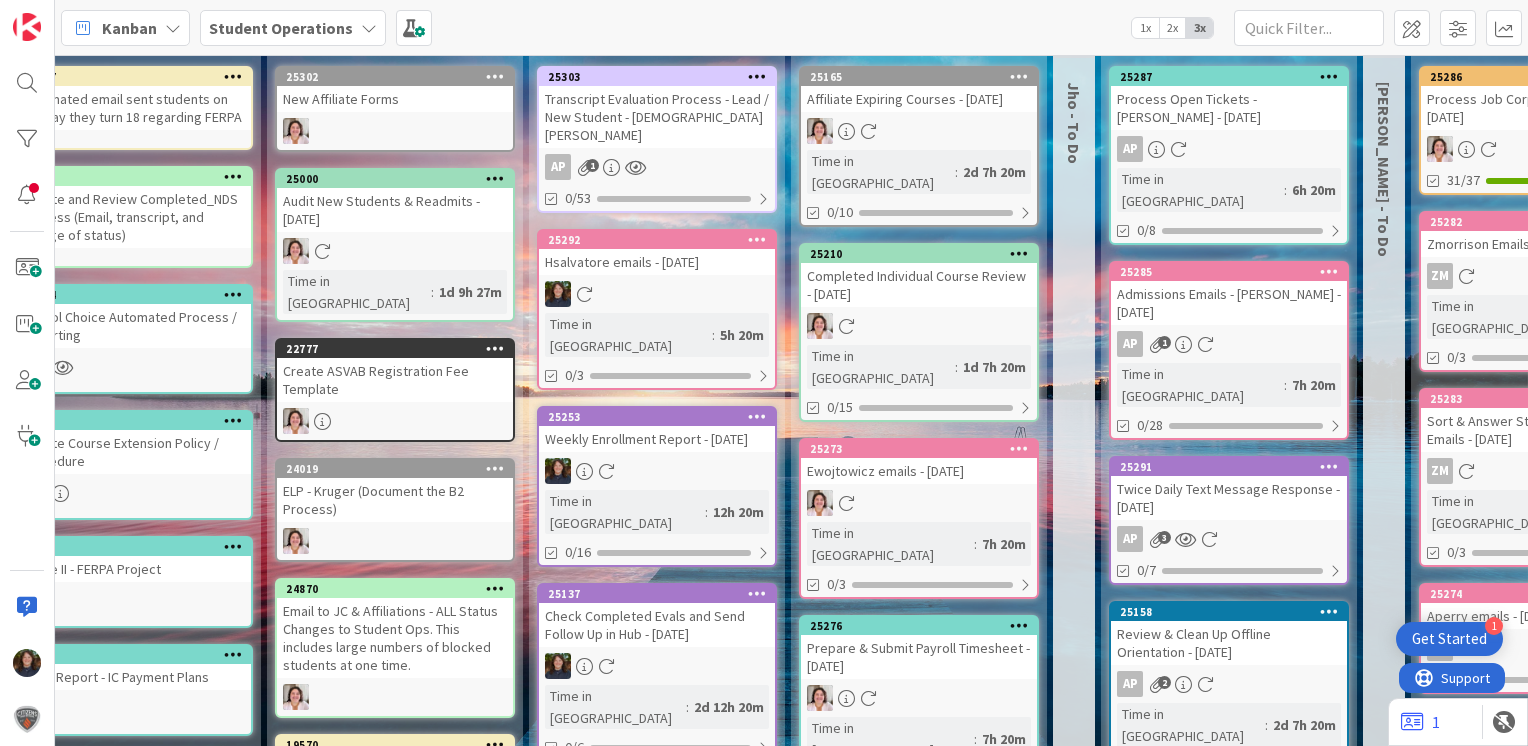 scroll, scrollTop: 0, scrollLeft: 57, axis: horizontal 